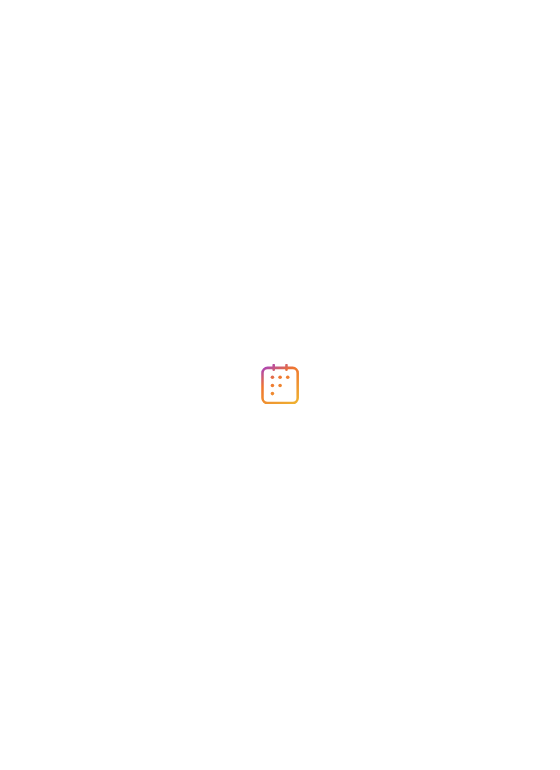 scroll, scrollTop: 0, scrollLeft: 0, axis: both 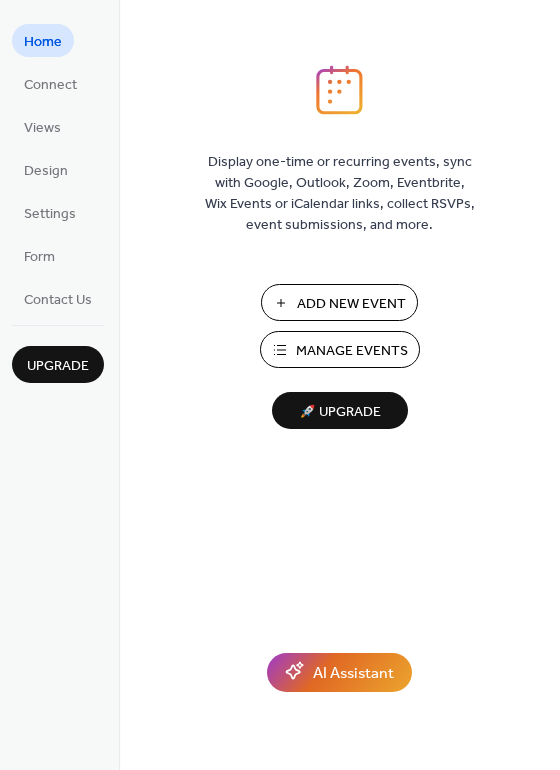 click on "Manage Events" at bounding box center [352, 351] 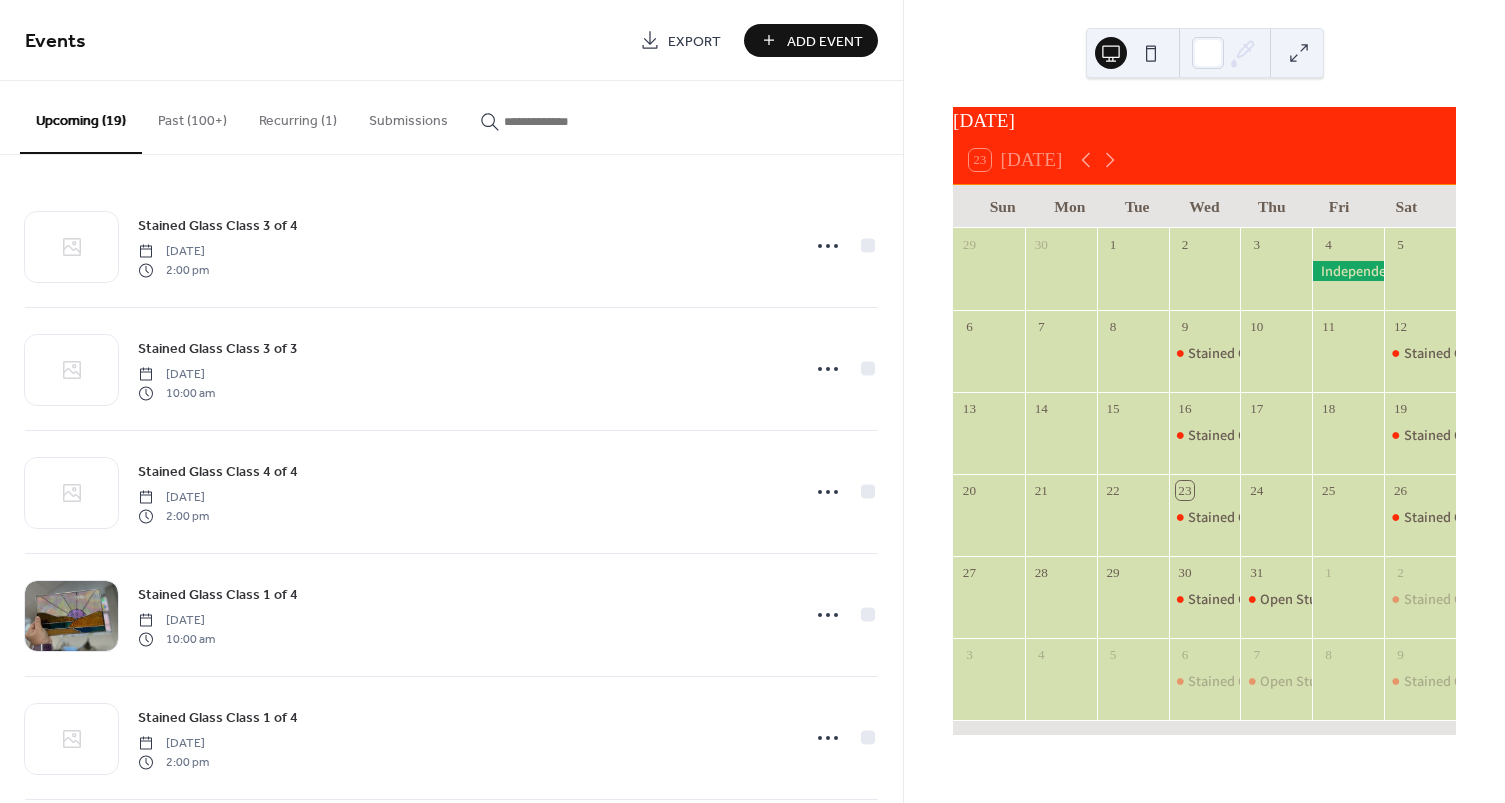 scroll, scrollTop: 0, scrollLeft: 0, axis: both 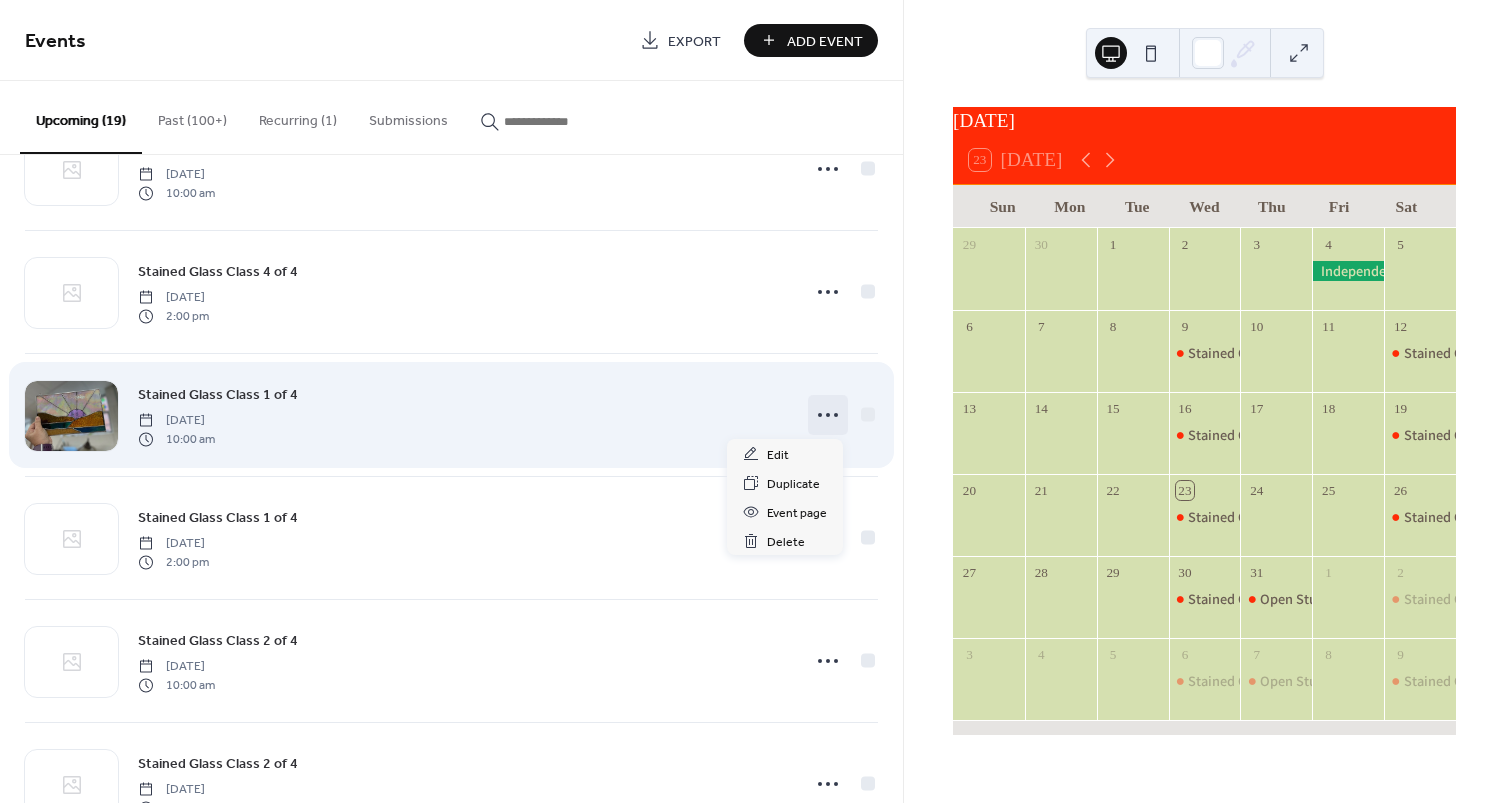 click 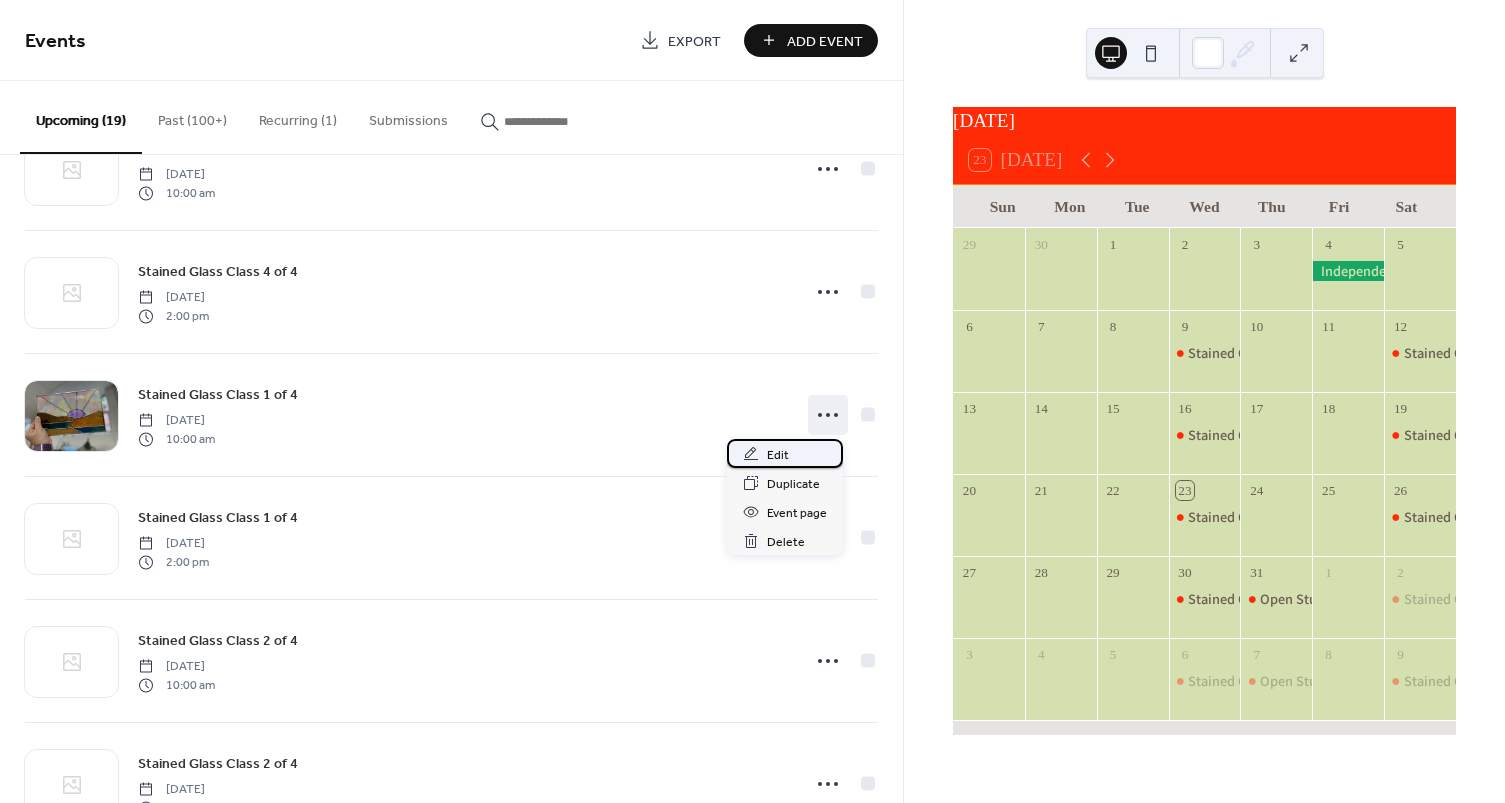 click on "Edit" at bounding box center (785, 453) 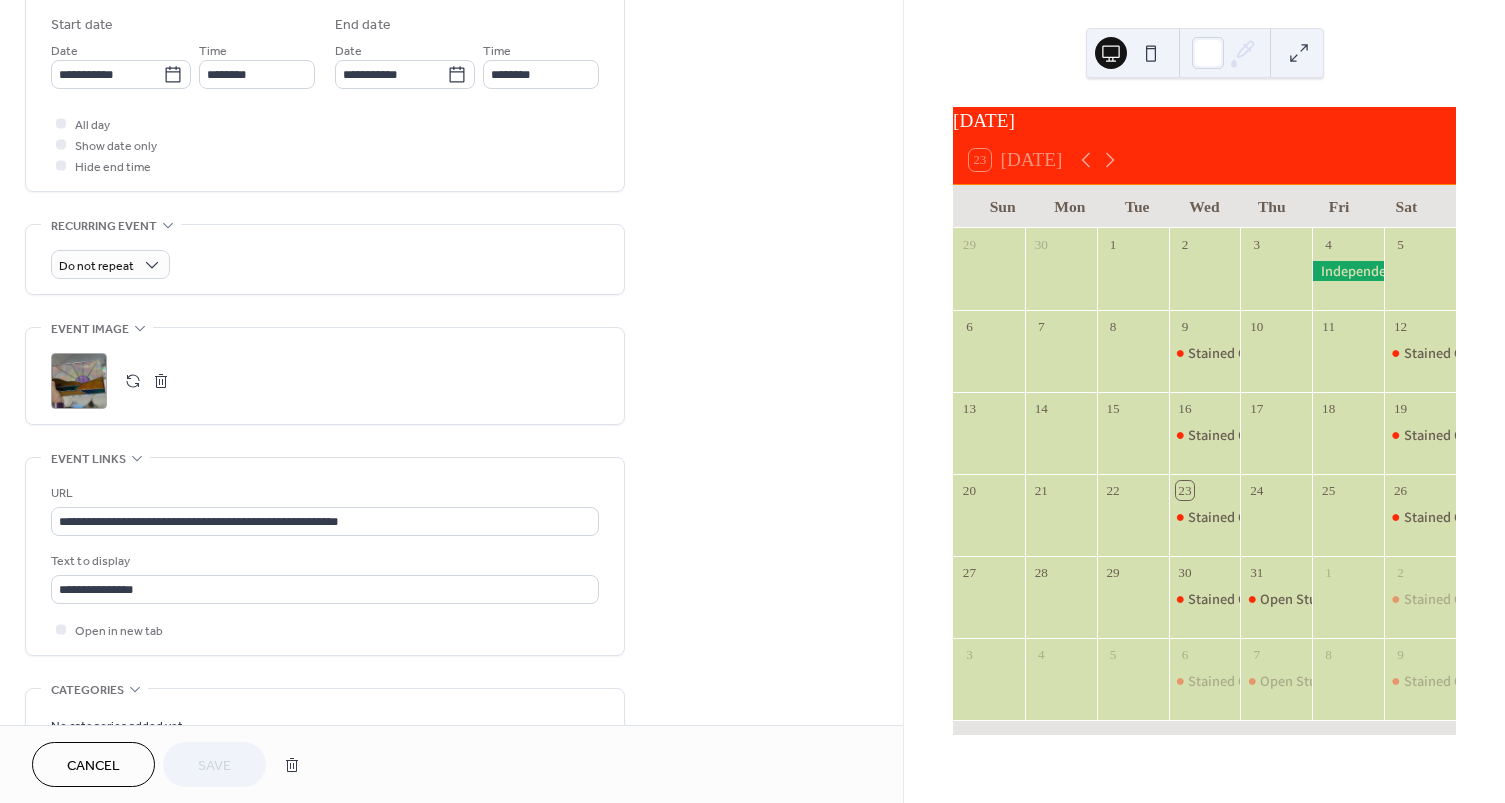 scroll, scrollTop: 700, scrollLeft: 0, axis: vertical 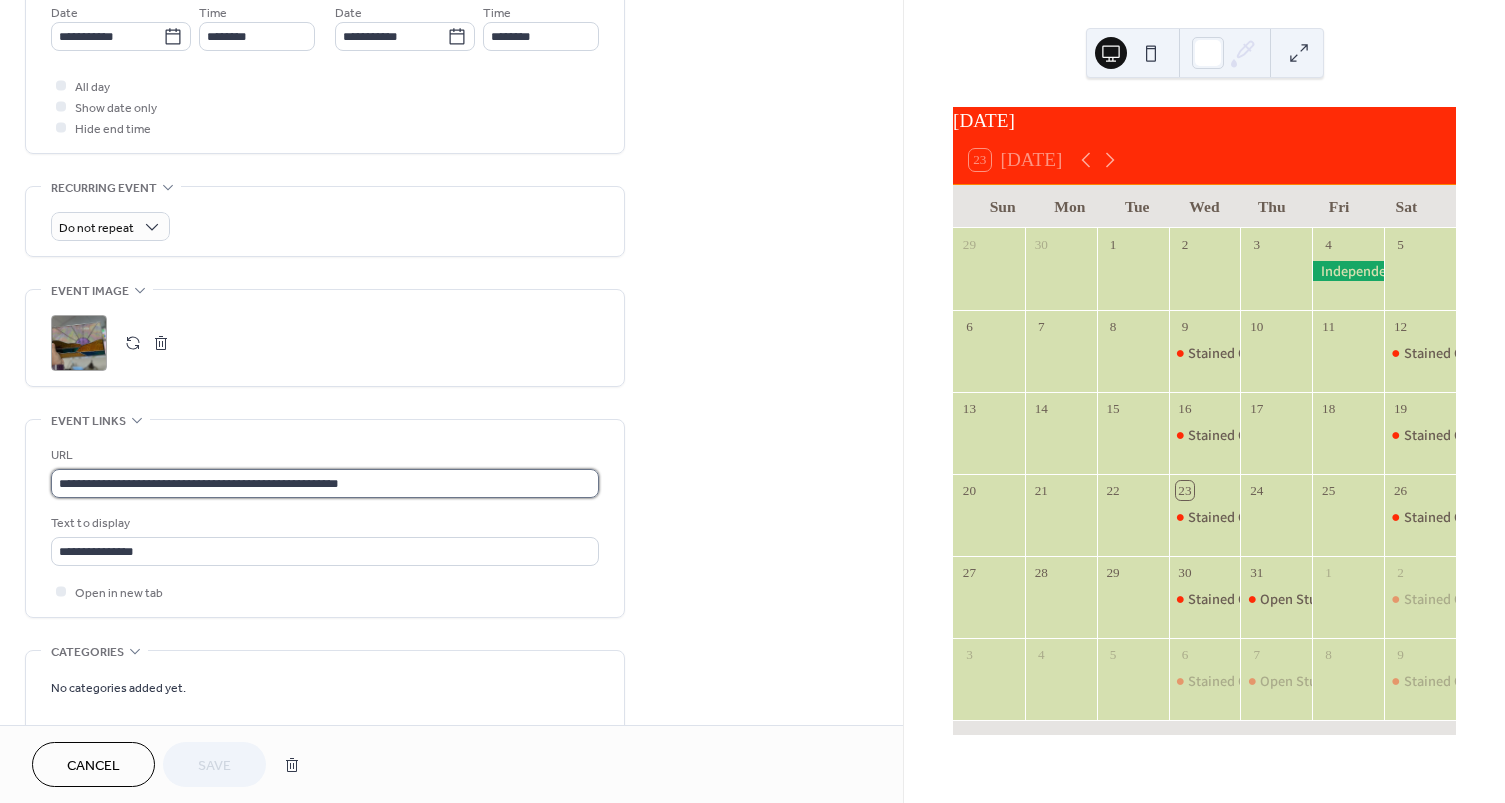click on "**********" at bounding box center (325, 483) 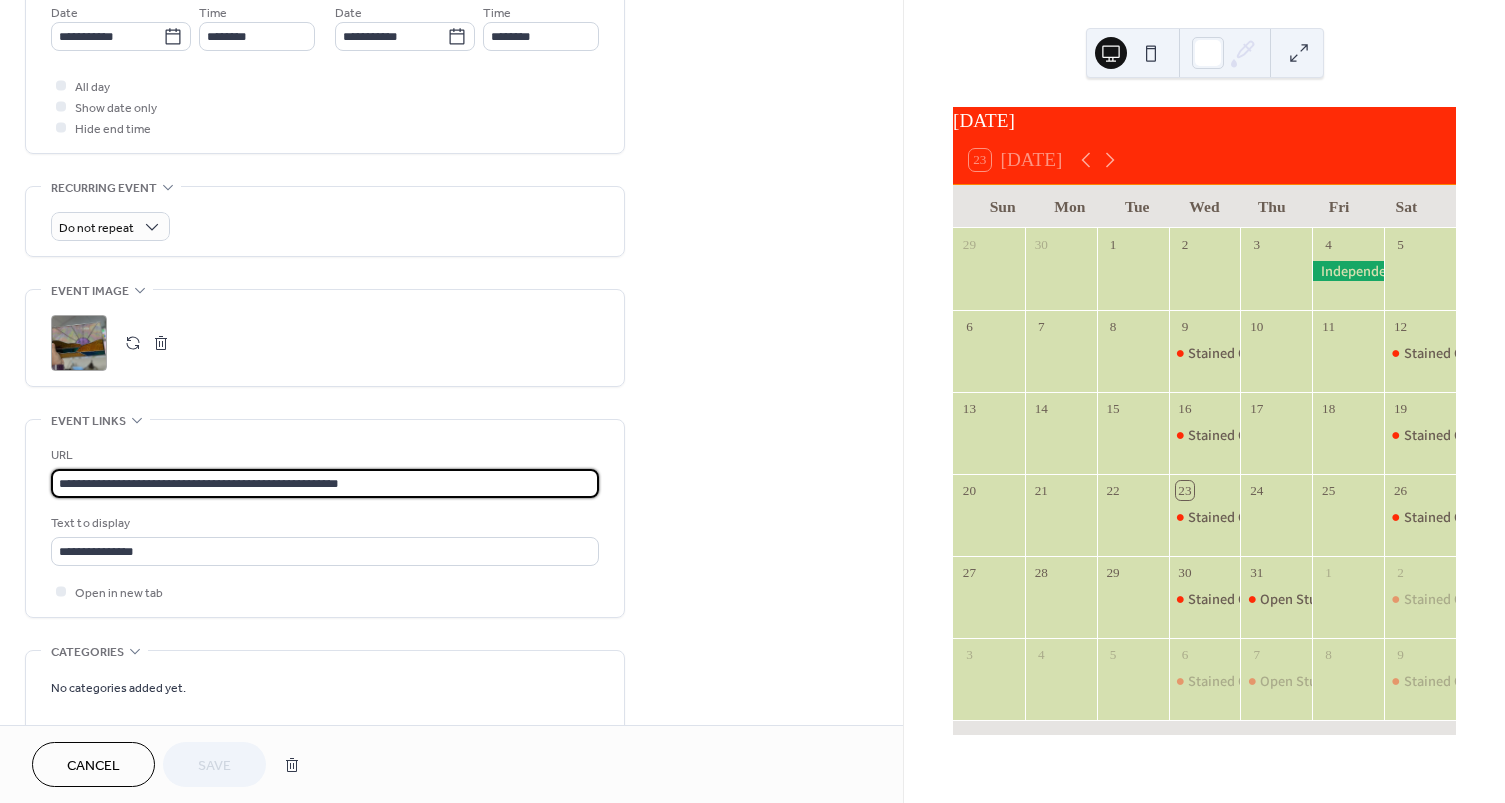 drag, startPoint x: 398, startPoint y: 482, endPoint x: 30, endPoint y: 483, distance: 368.00137 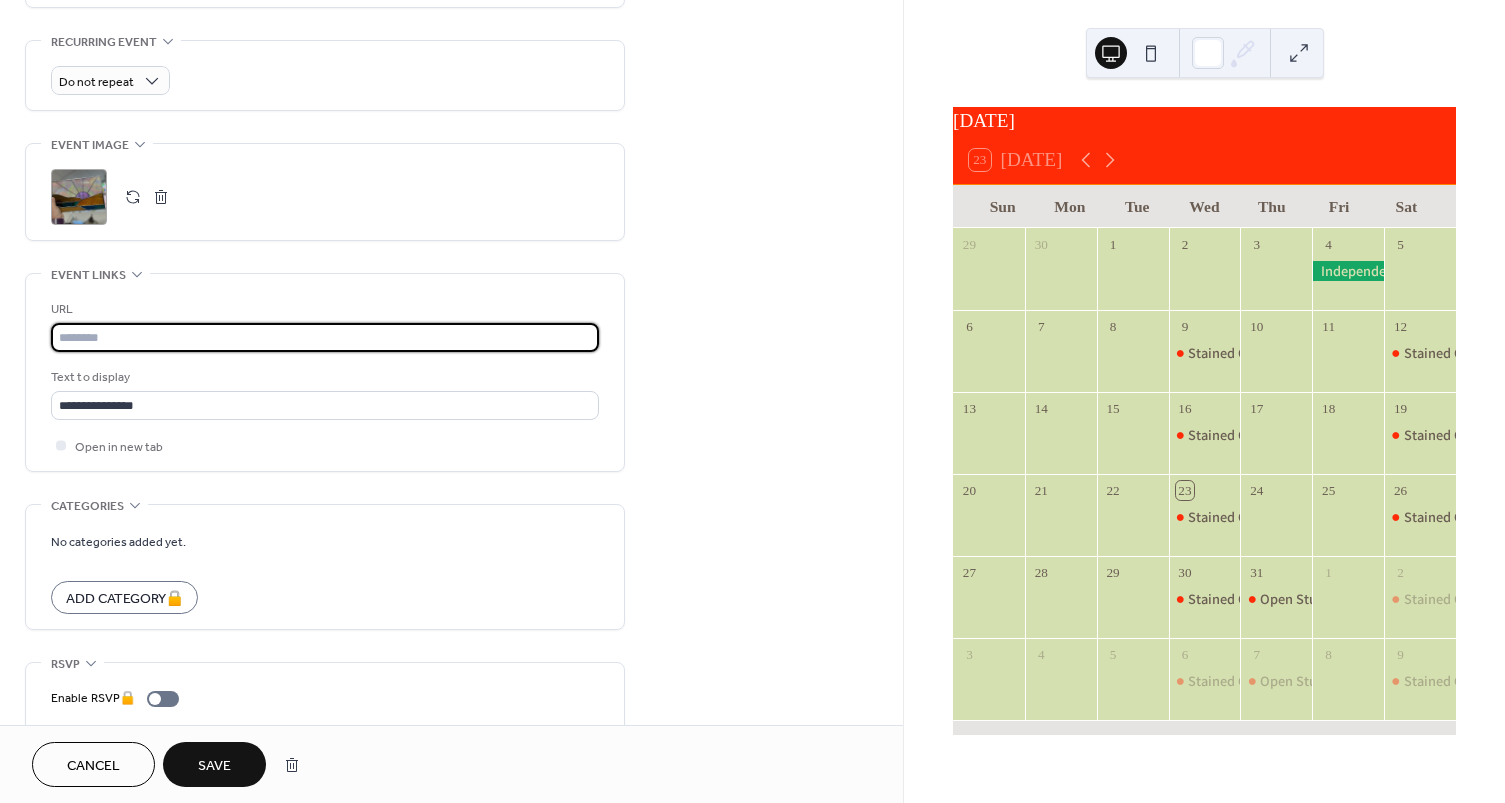 scroll, scrollTop: 900, scrollLeft: 0, axis: vertical 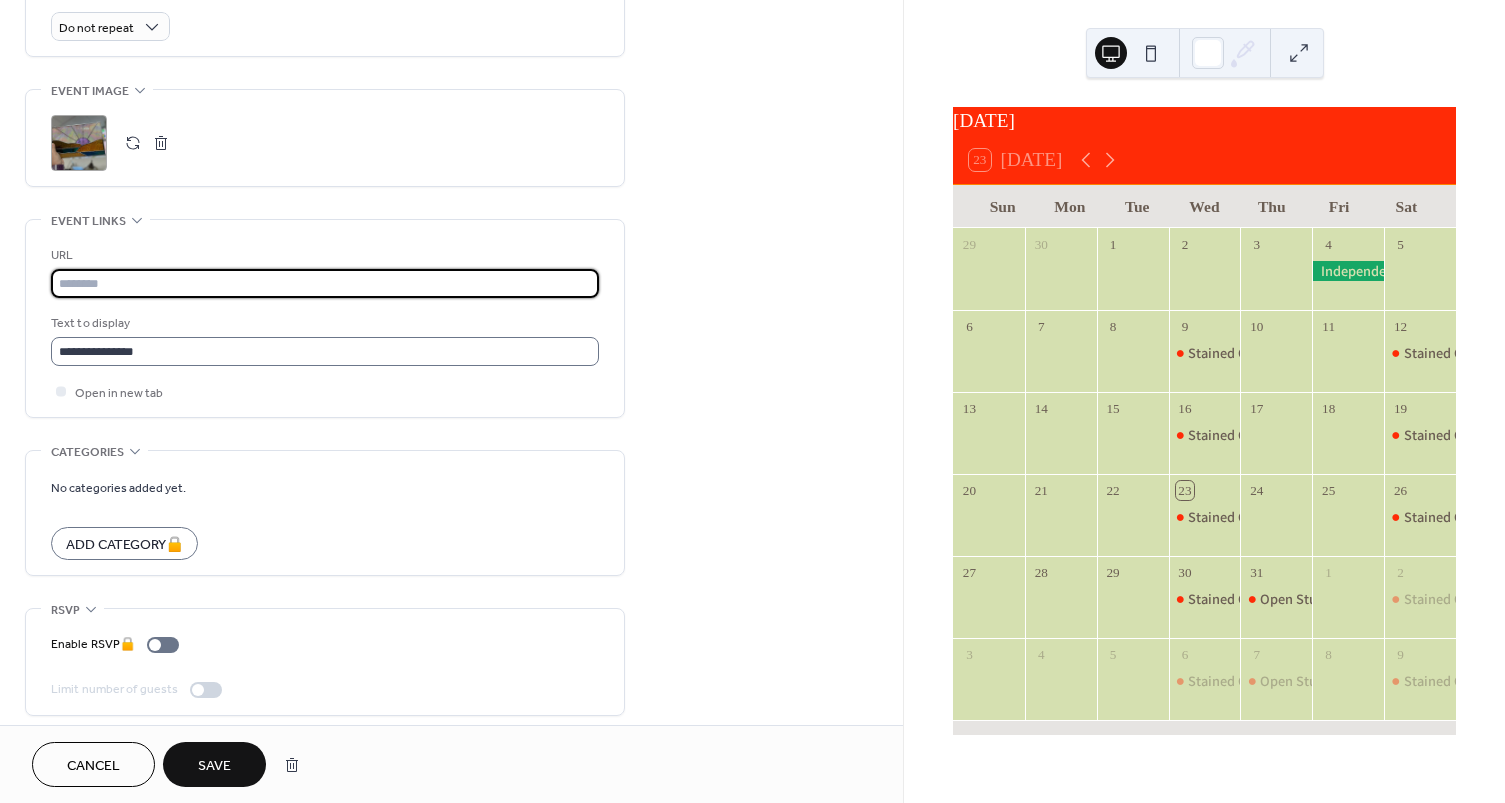 type 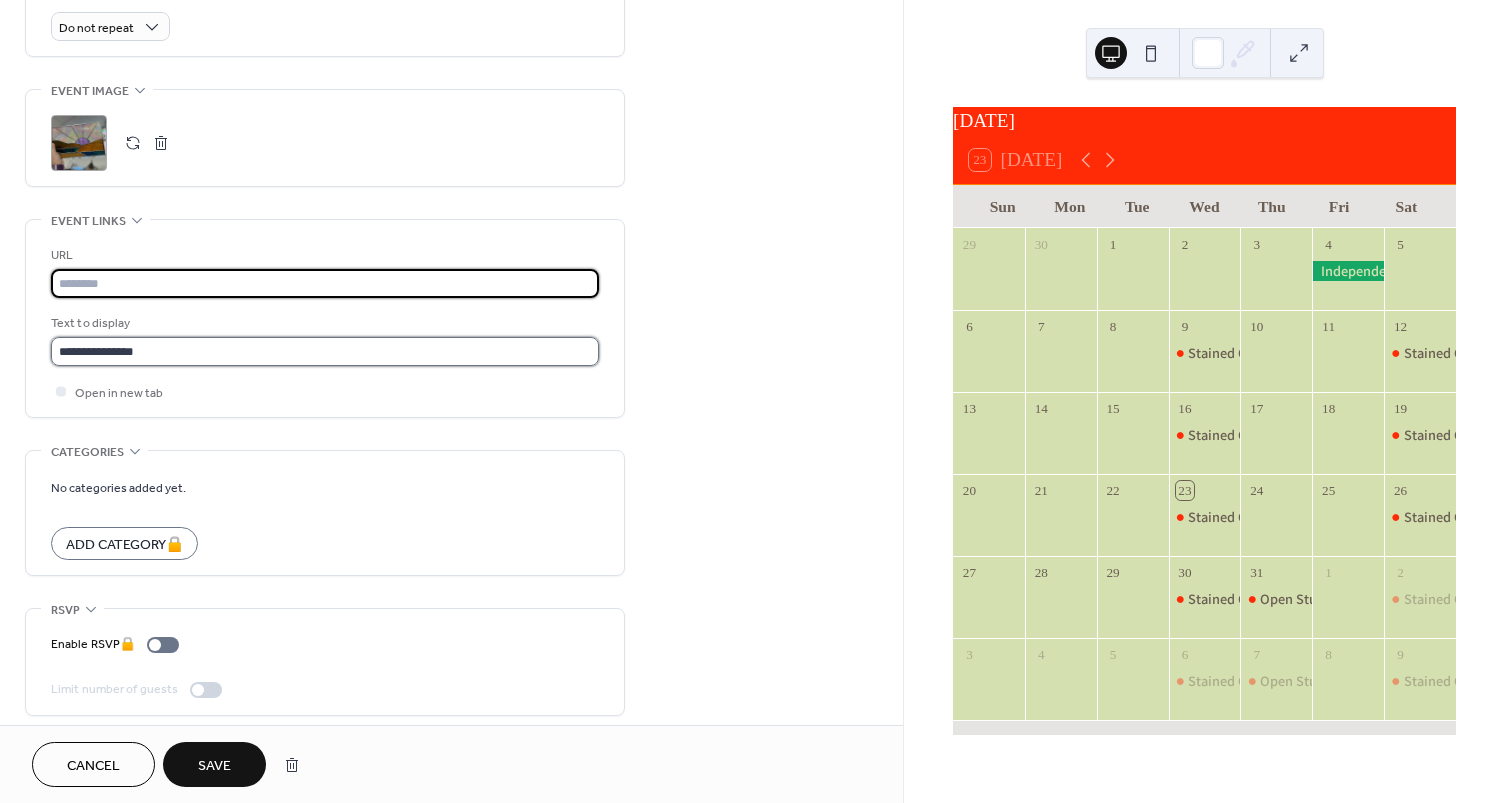 click on "**********" at bounding box center (325, 351) 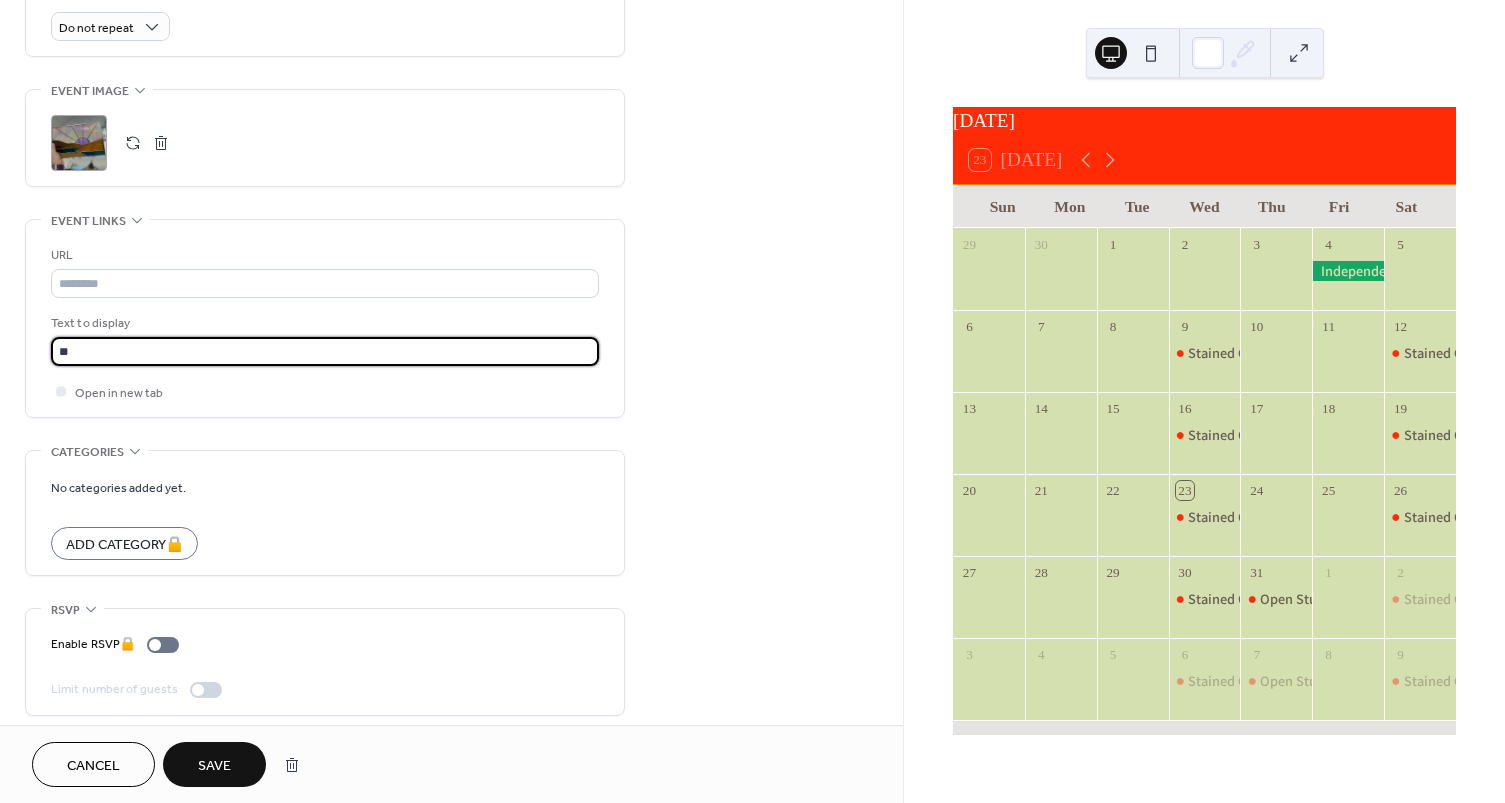 type on "*" 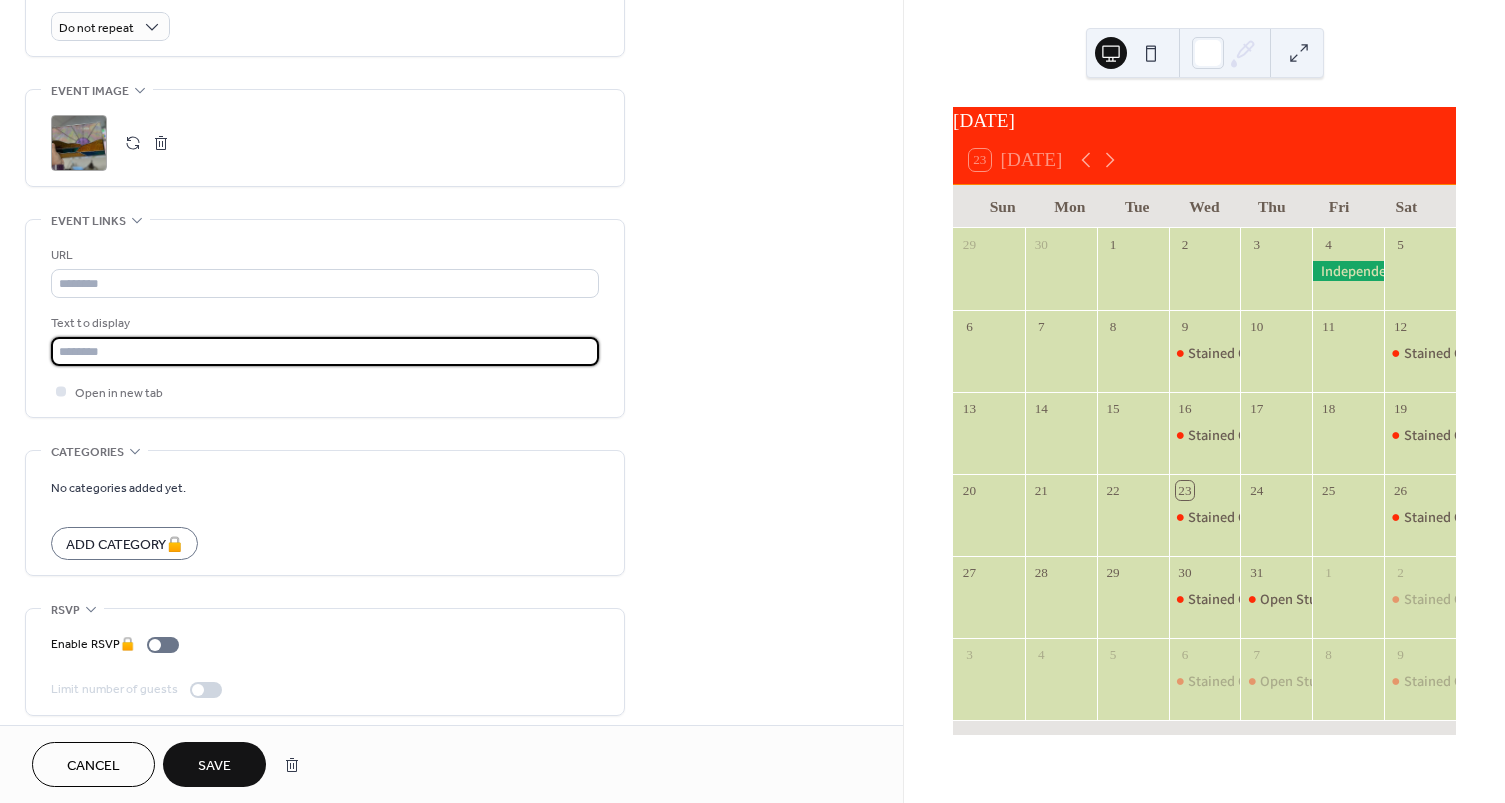 type 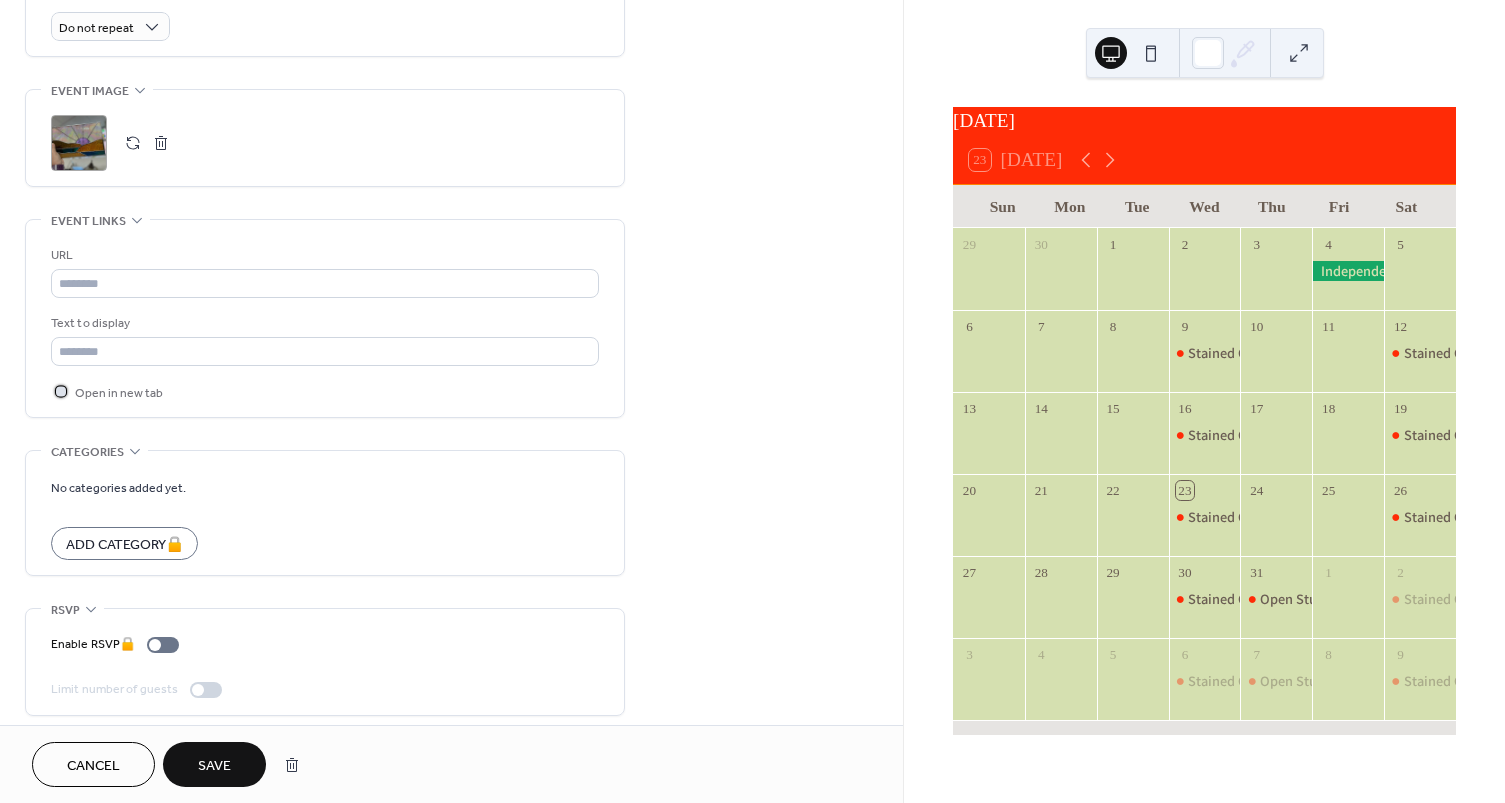 click 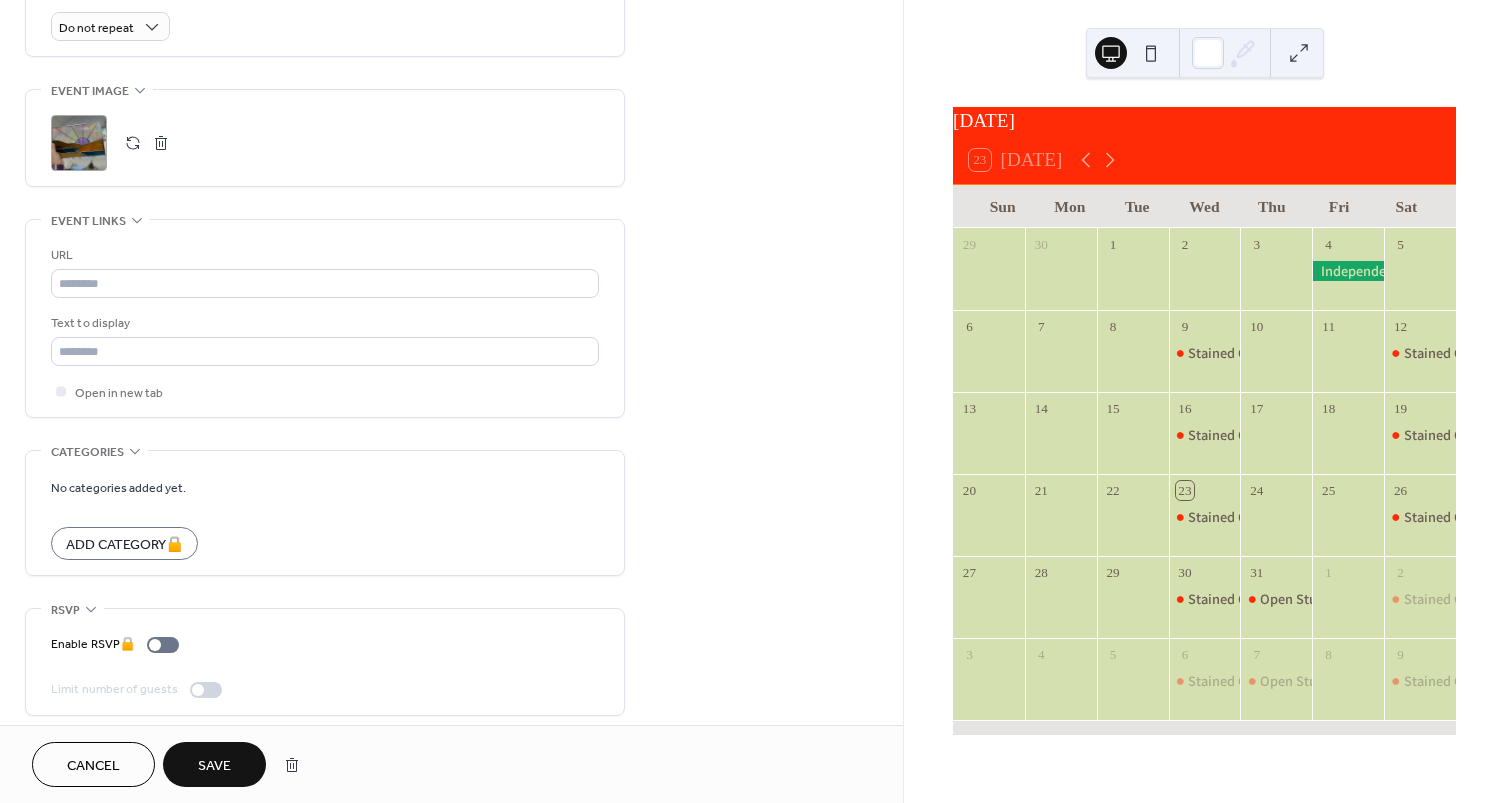 click on "Save" at bounding box center (214, 766) 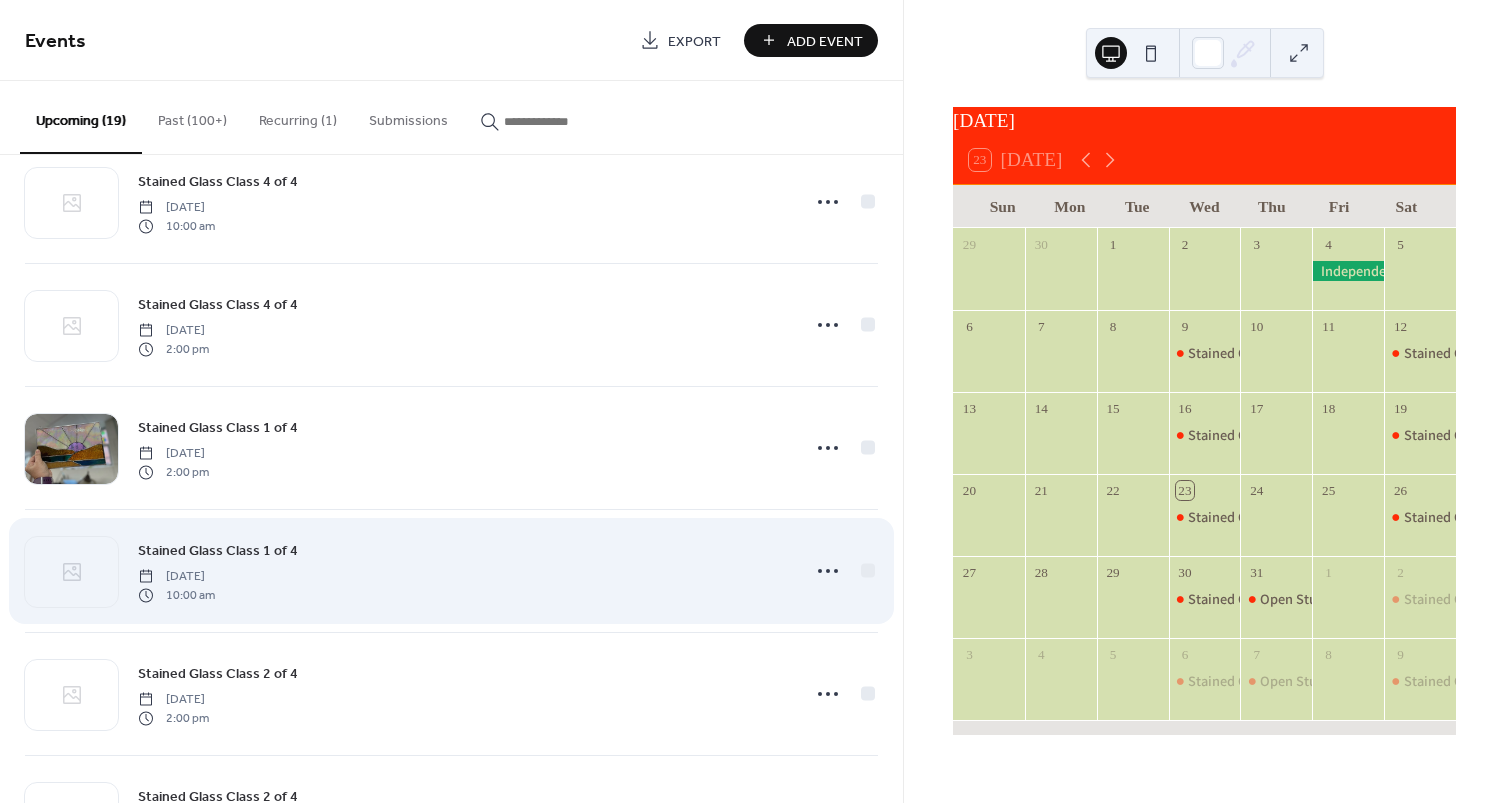 scroll, scrollTop: 1200, scrollLeft: 0, axis: vertical 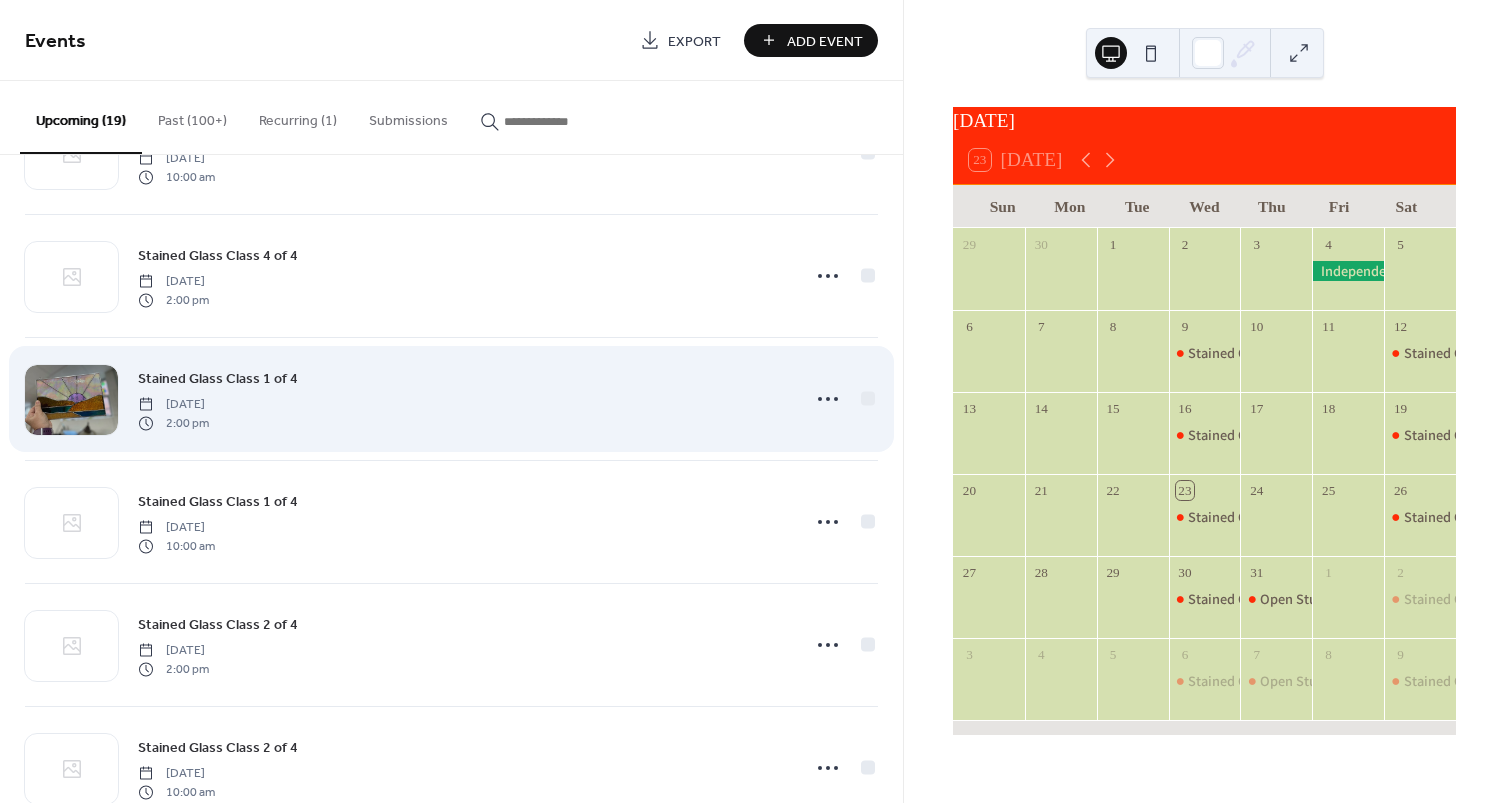 click on "Stained Glass Class 1 of 4 Wednesday, September 3, 2025 2:00 pm" at bounding box center [463, 399] 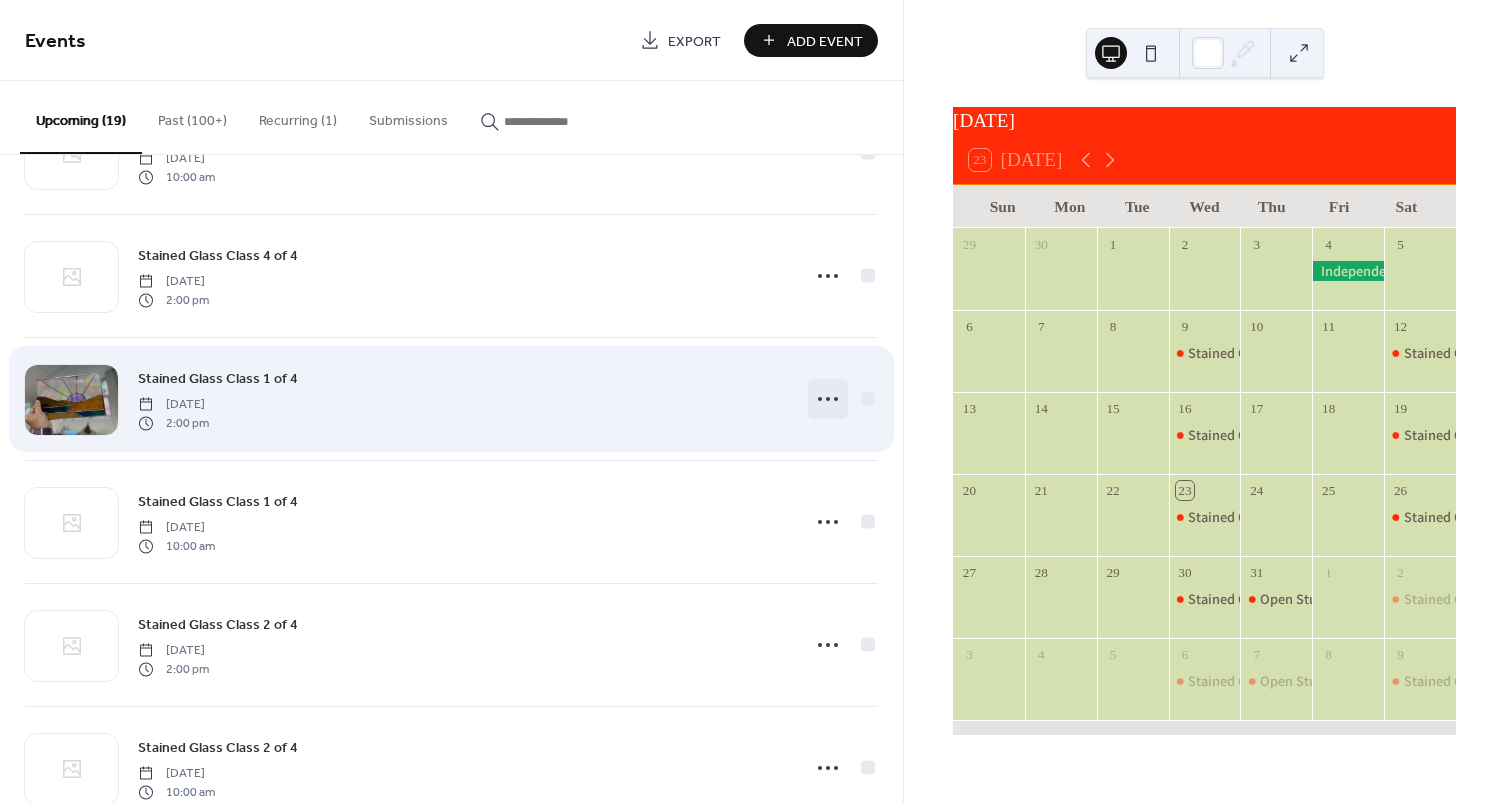 click 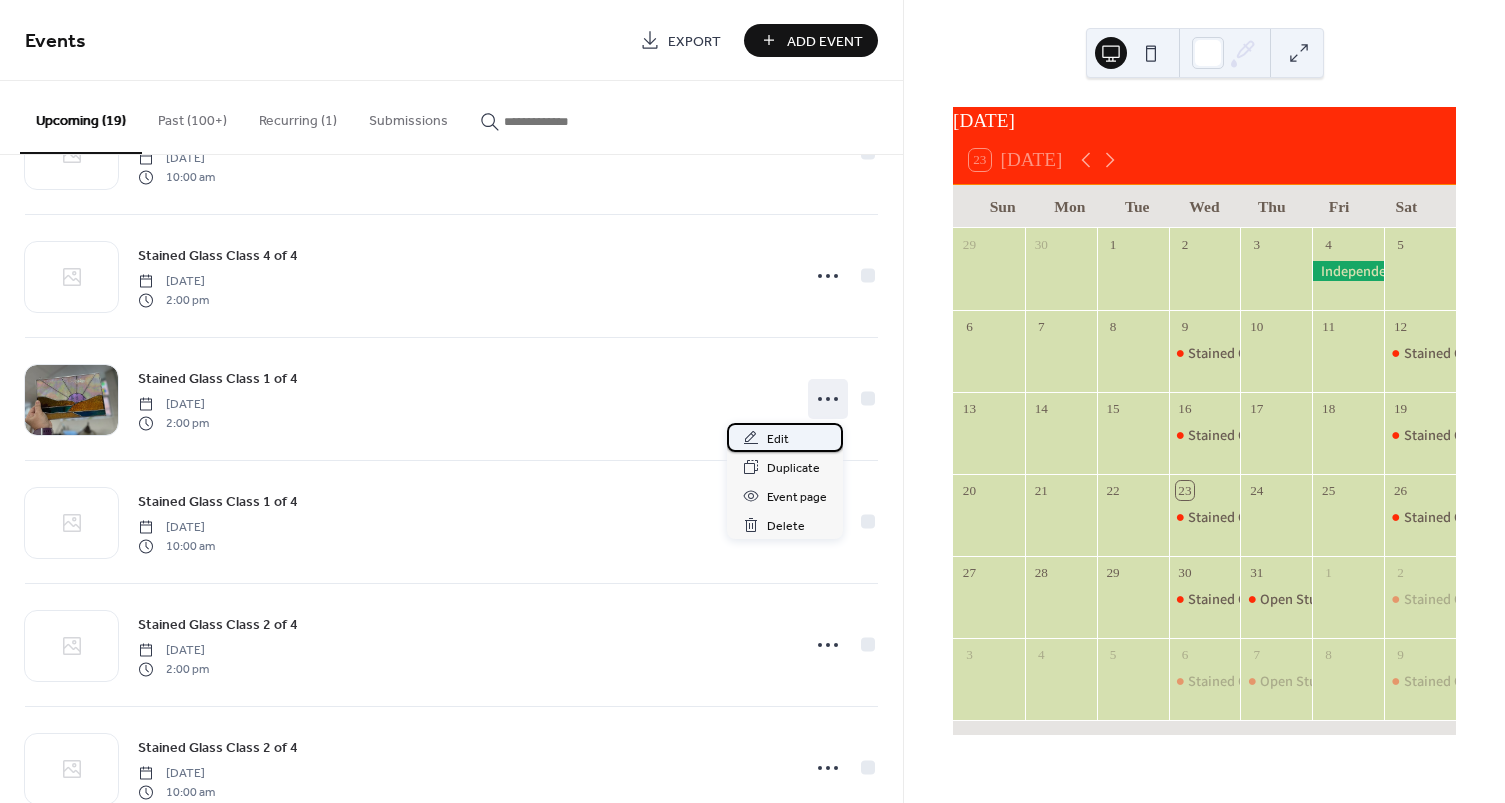 click on "Edit" at bounding box center (785, 437) 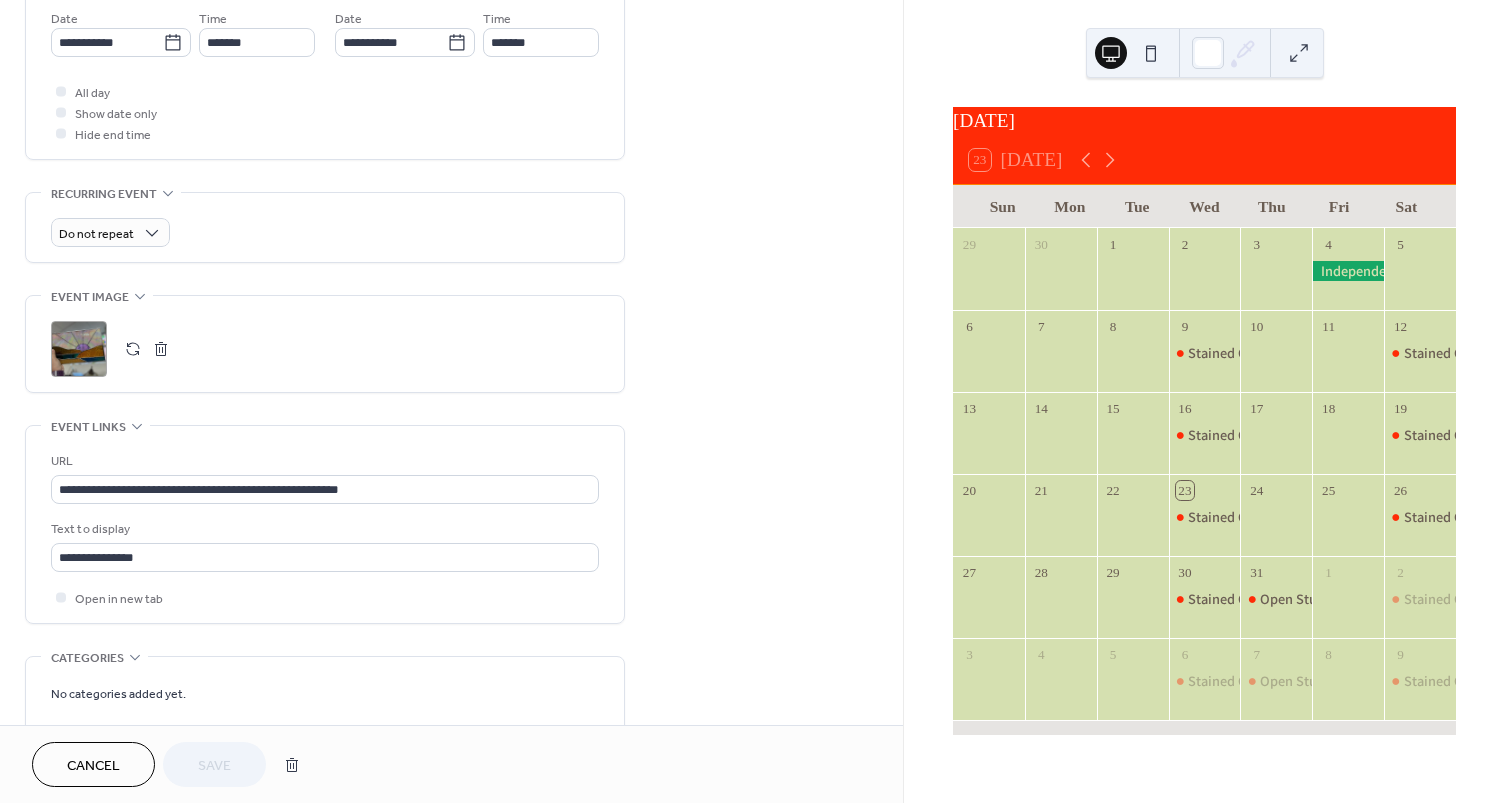 scroll, scrollTop: 700, scrollLeft: 0, axis: vertical 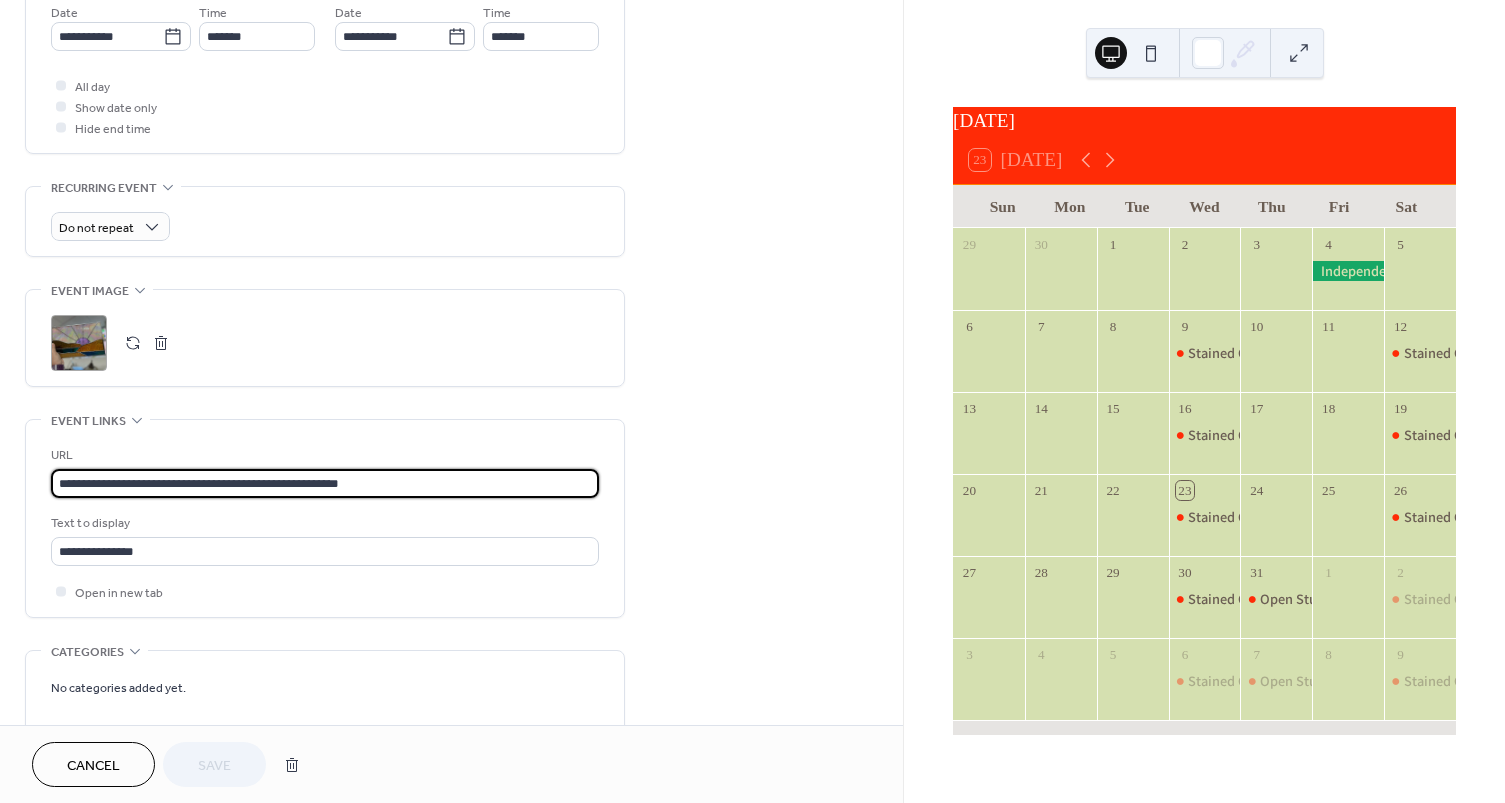 drag, startPoint x: 382, startPoint y: 487, endPoint x: -2, endPoint y: 483, distance: 384.02084 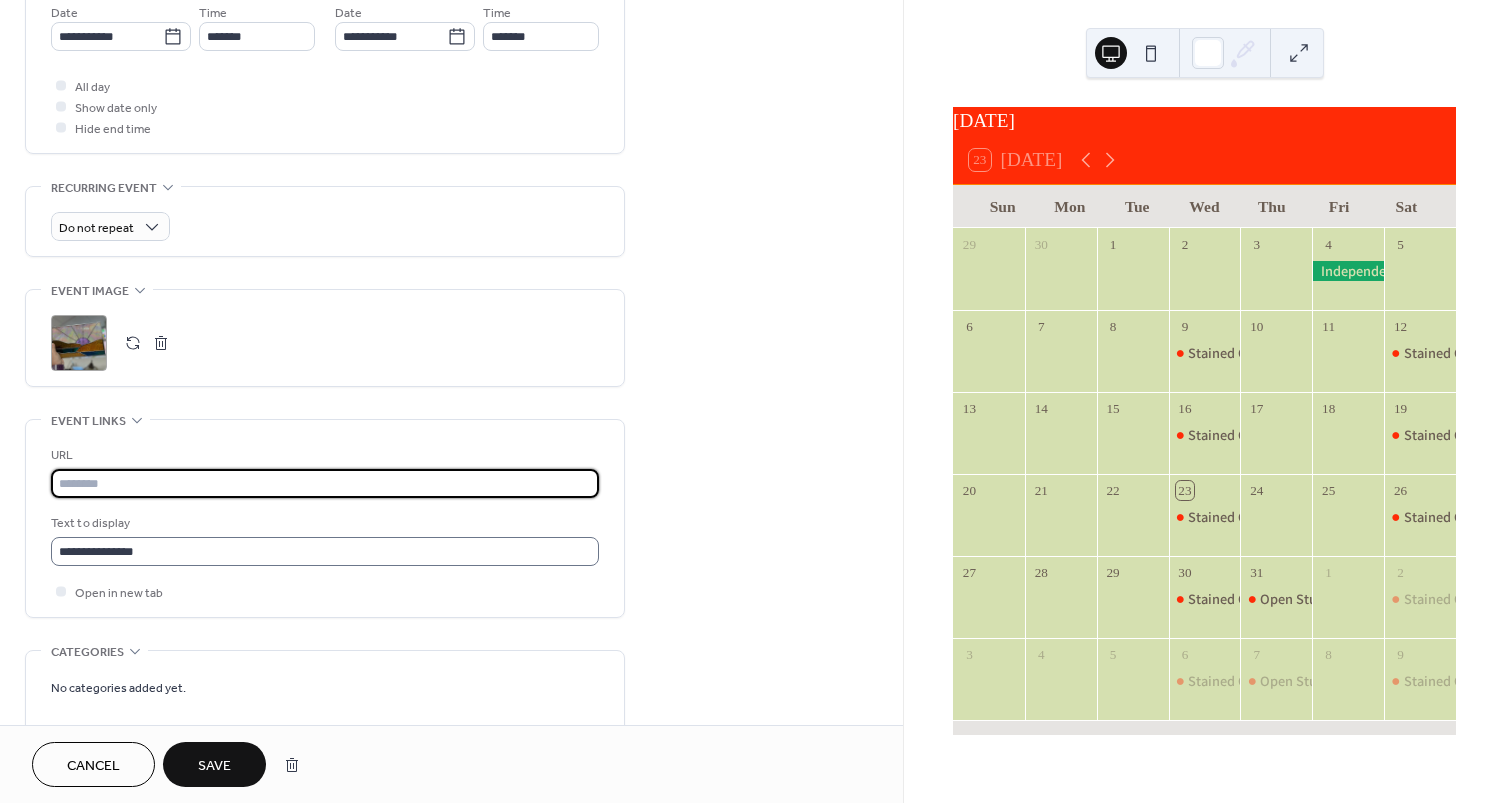 type 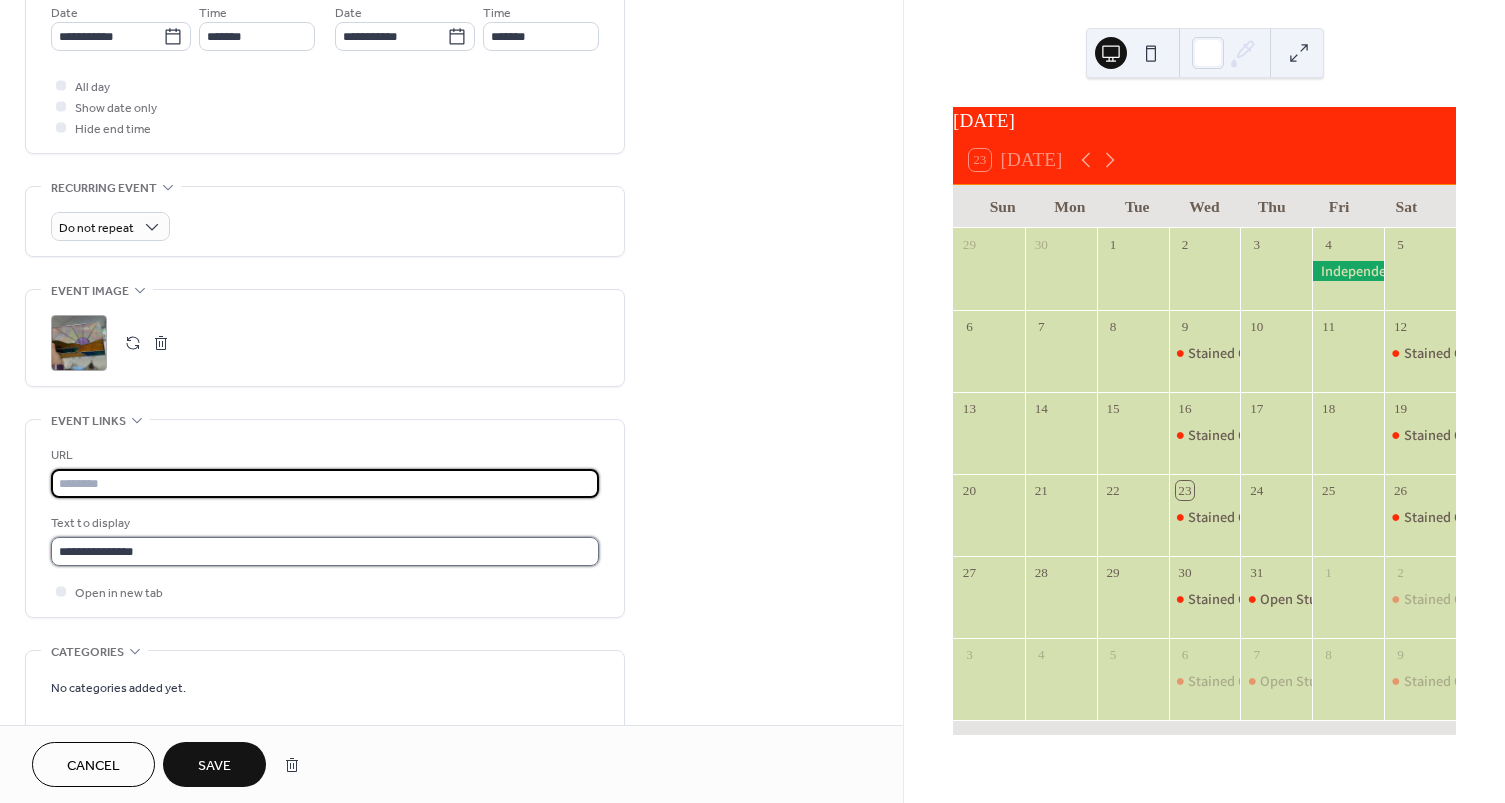 click on "**********" at bounding box center (325, 551) 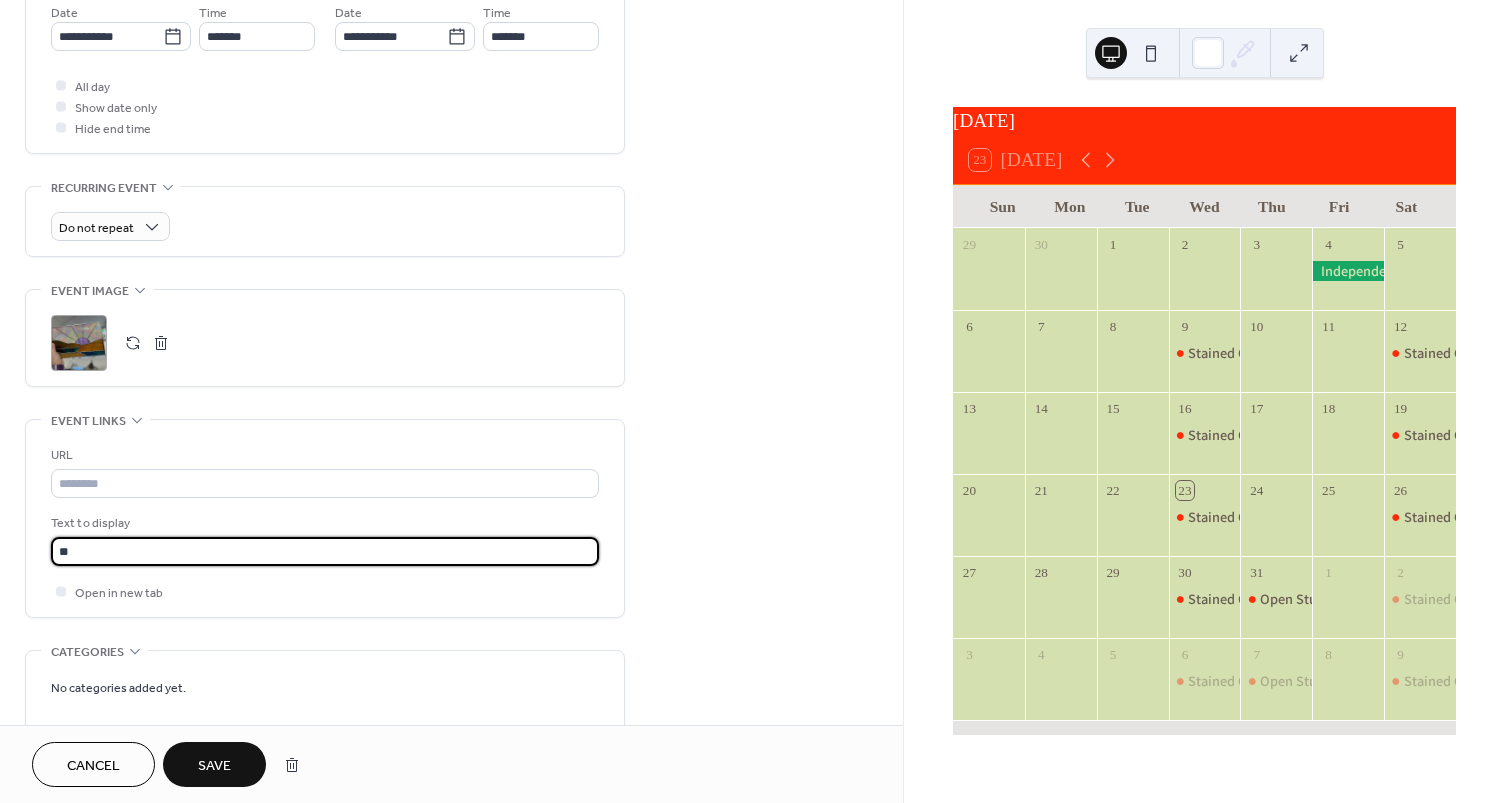 type on "*" 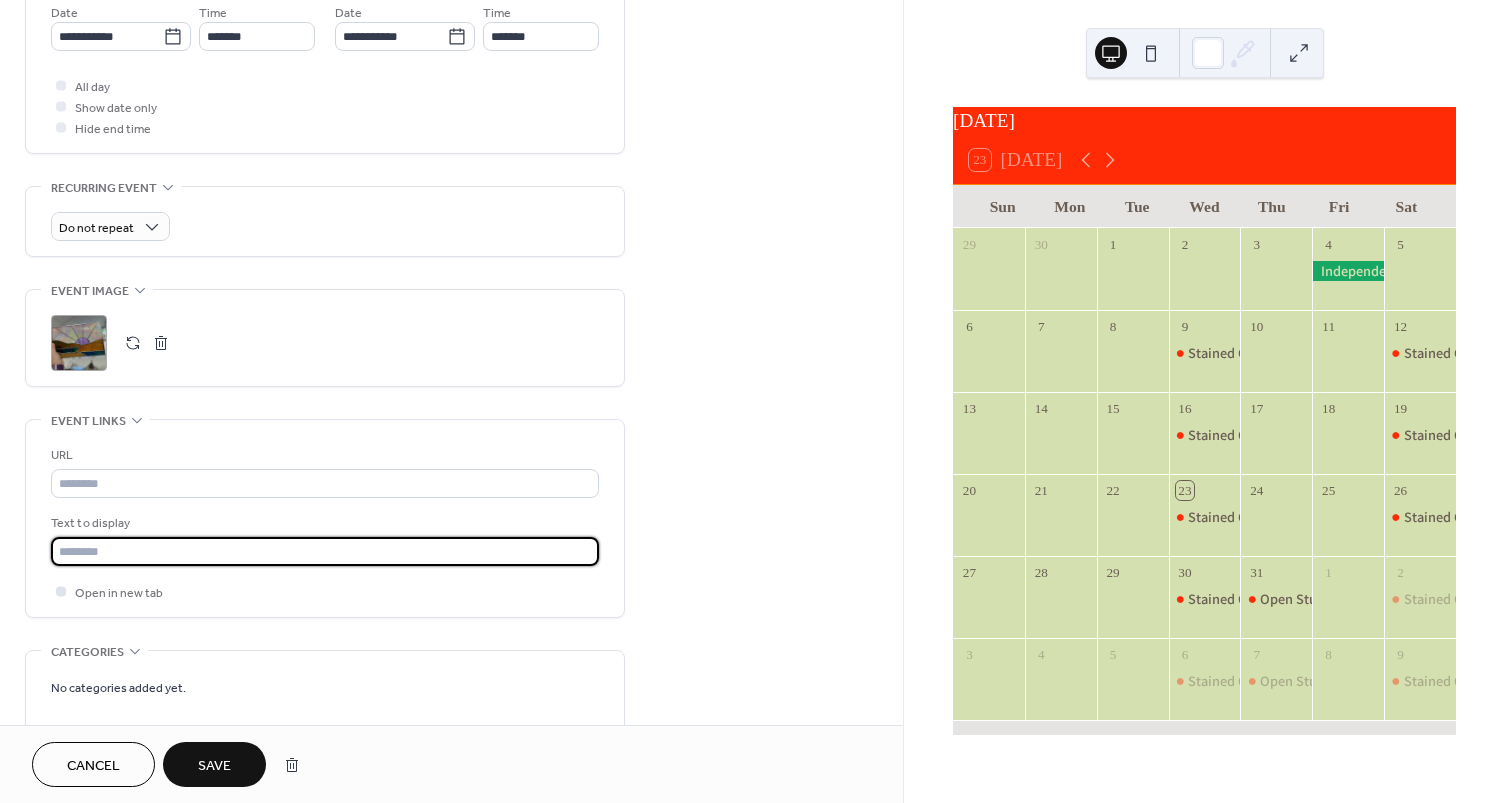 type 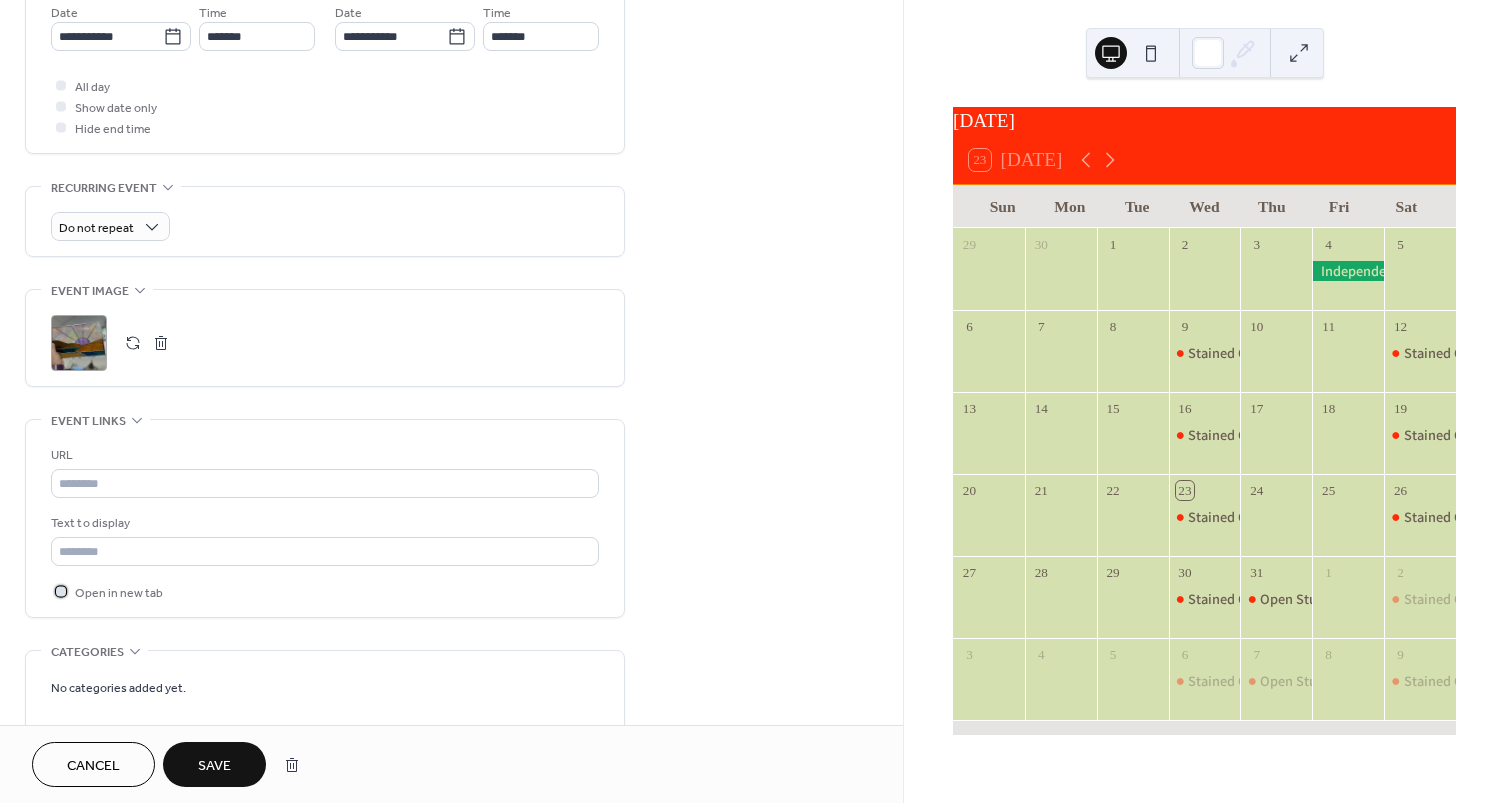 click 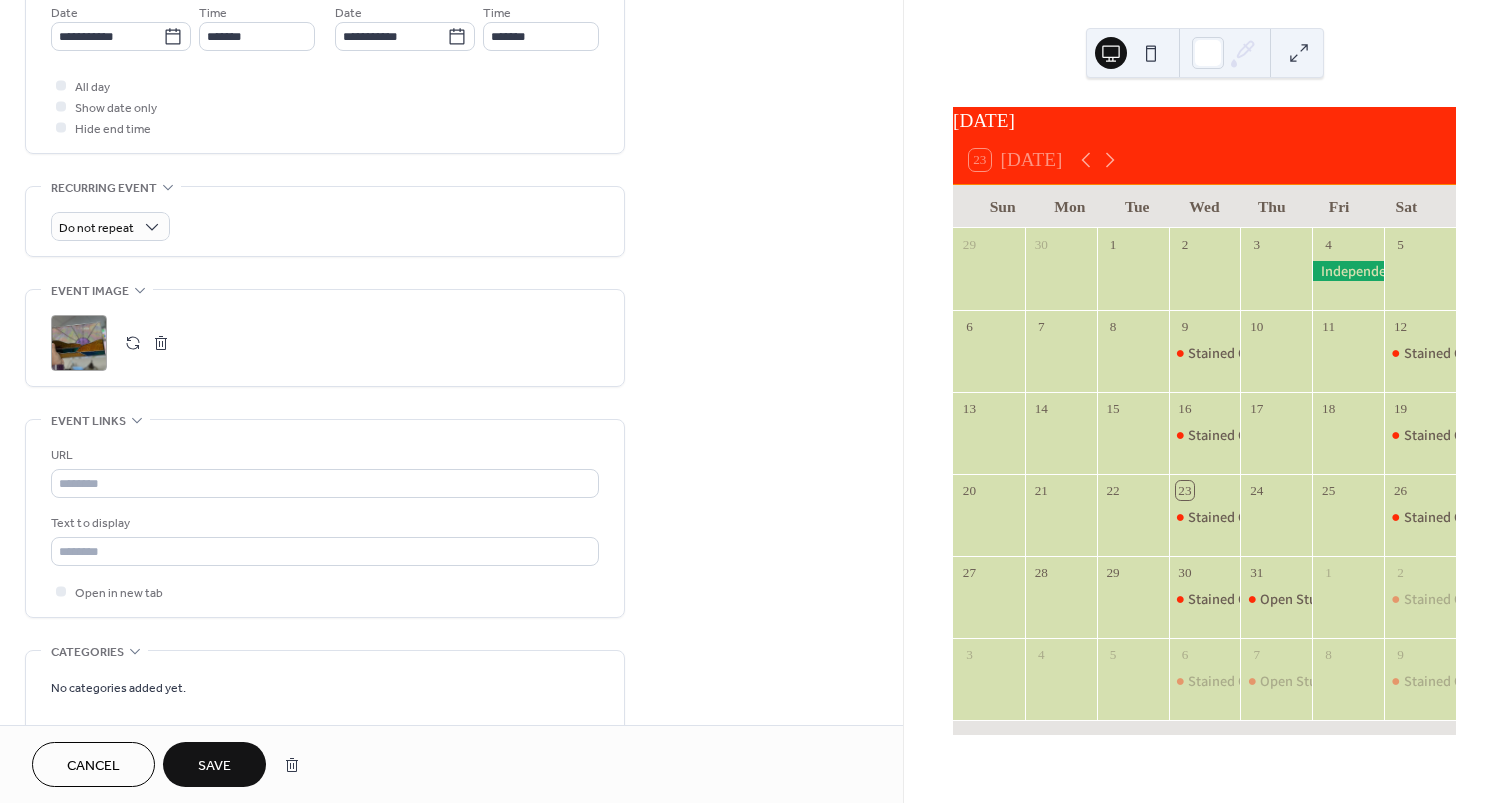 click on "Cancel Save" at bounding box center [171, 764] 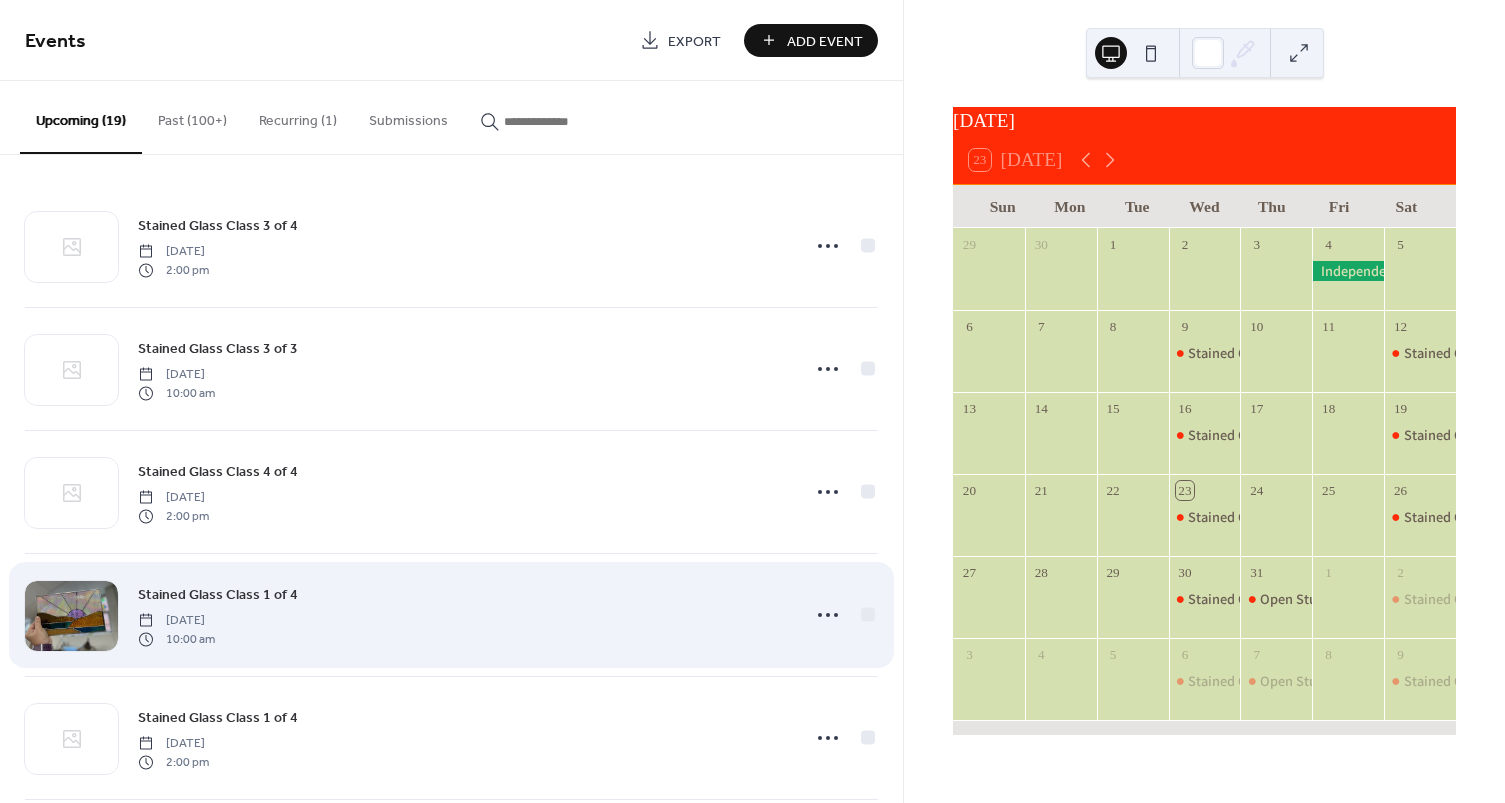 click on "Stained Glass Class 1 of 4 Saturday, August 2, 2025 10:00 am" at bounding box center [463, 615] 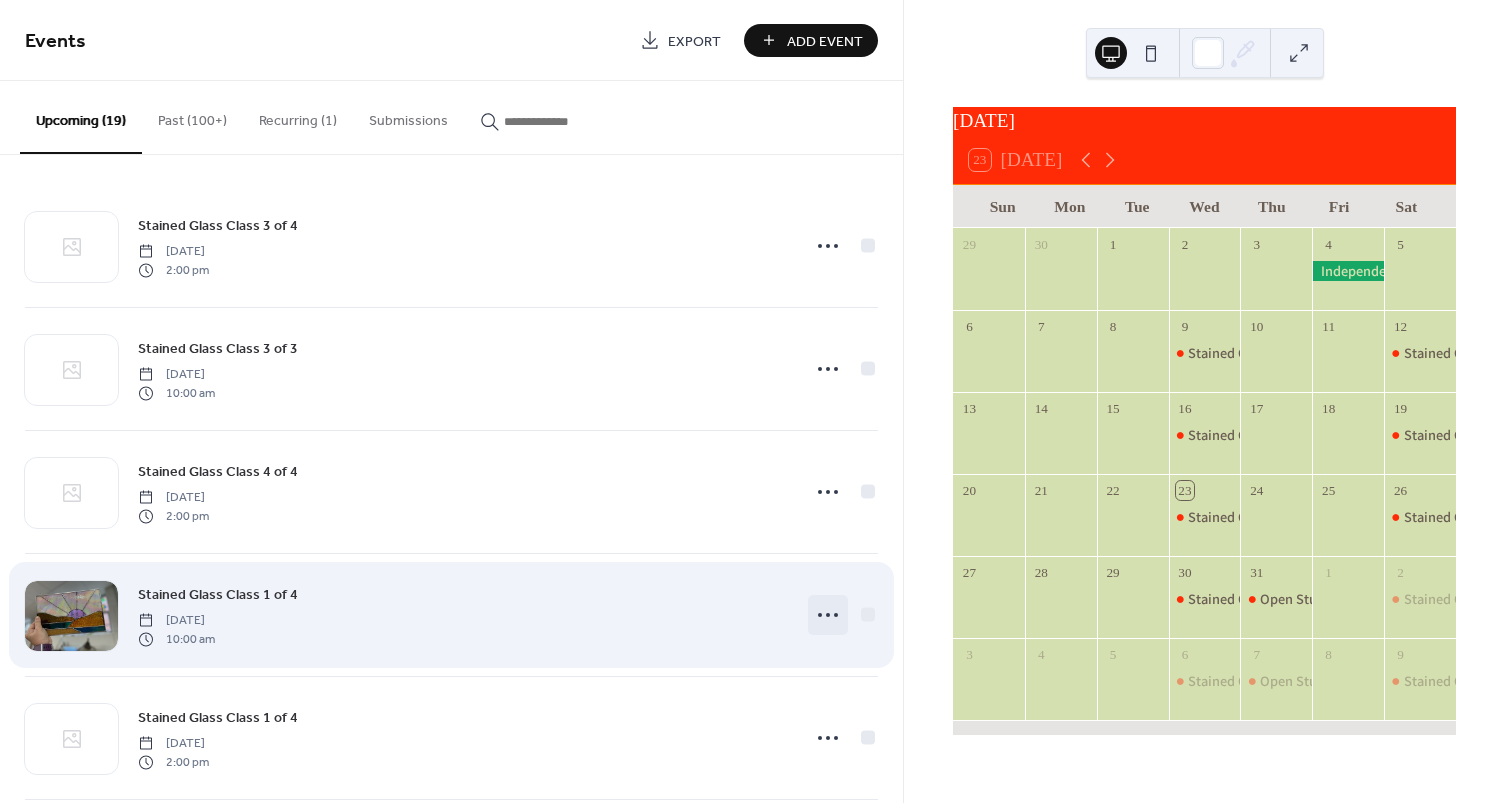 click 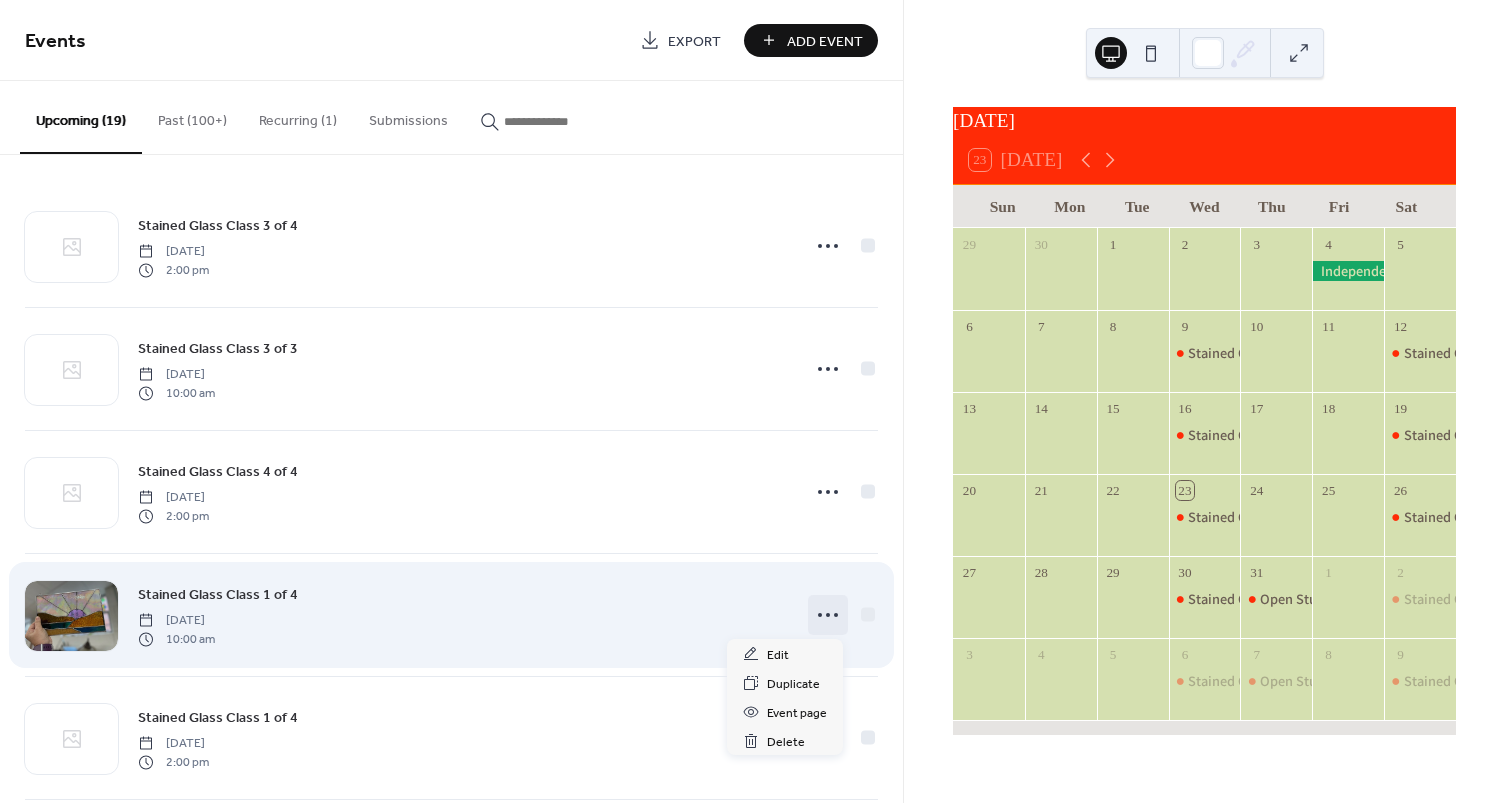 click on "Stained Glass Class 1 of 4 Saturday, August 2, 2025 10:00 am" at bounding box center (463, 615) 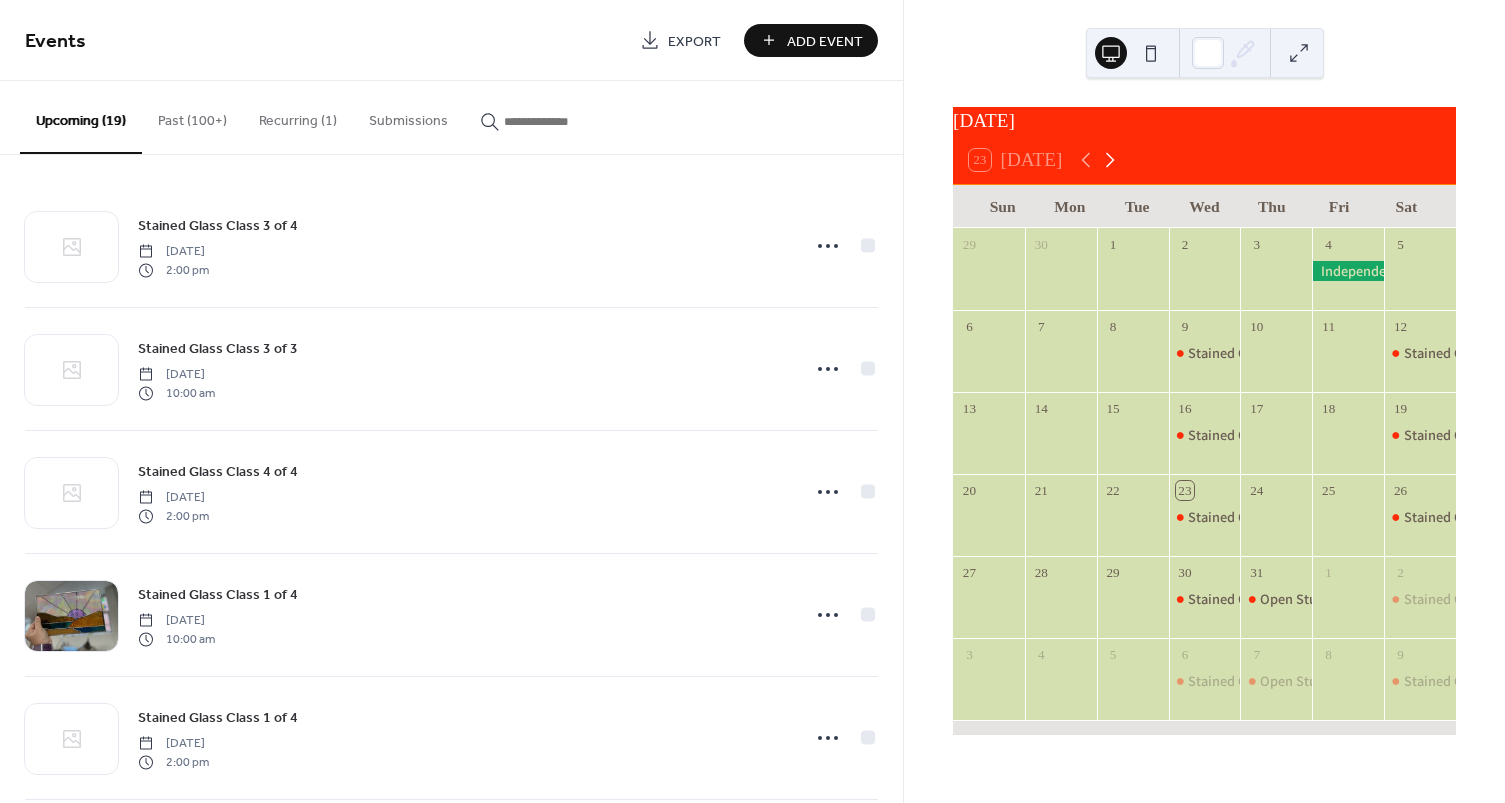 click 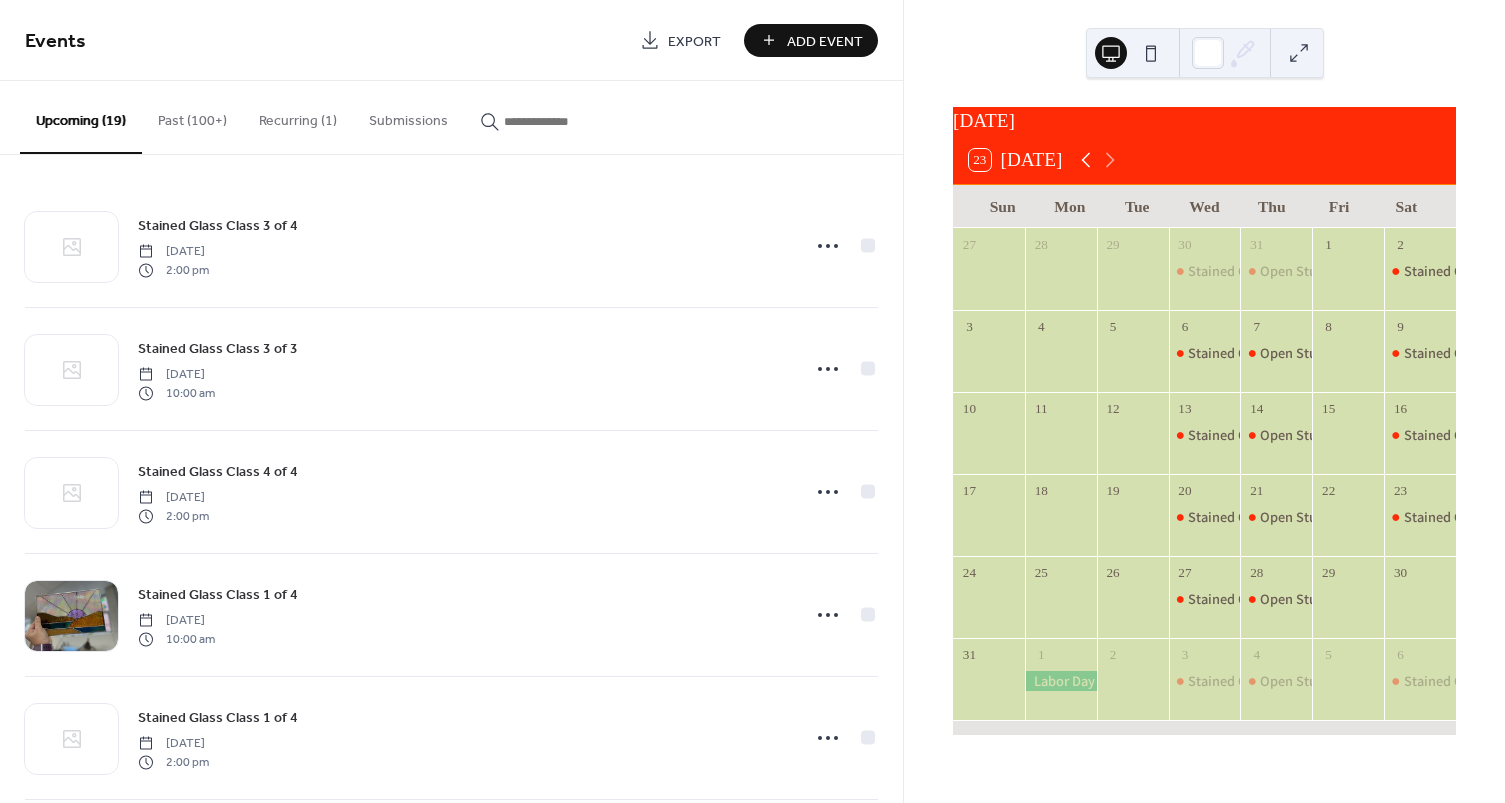 click 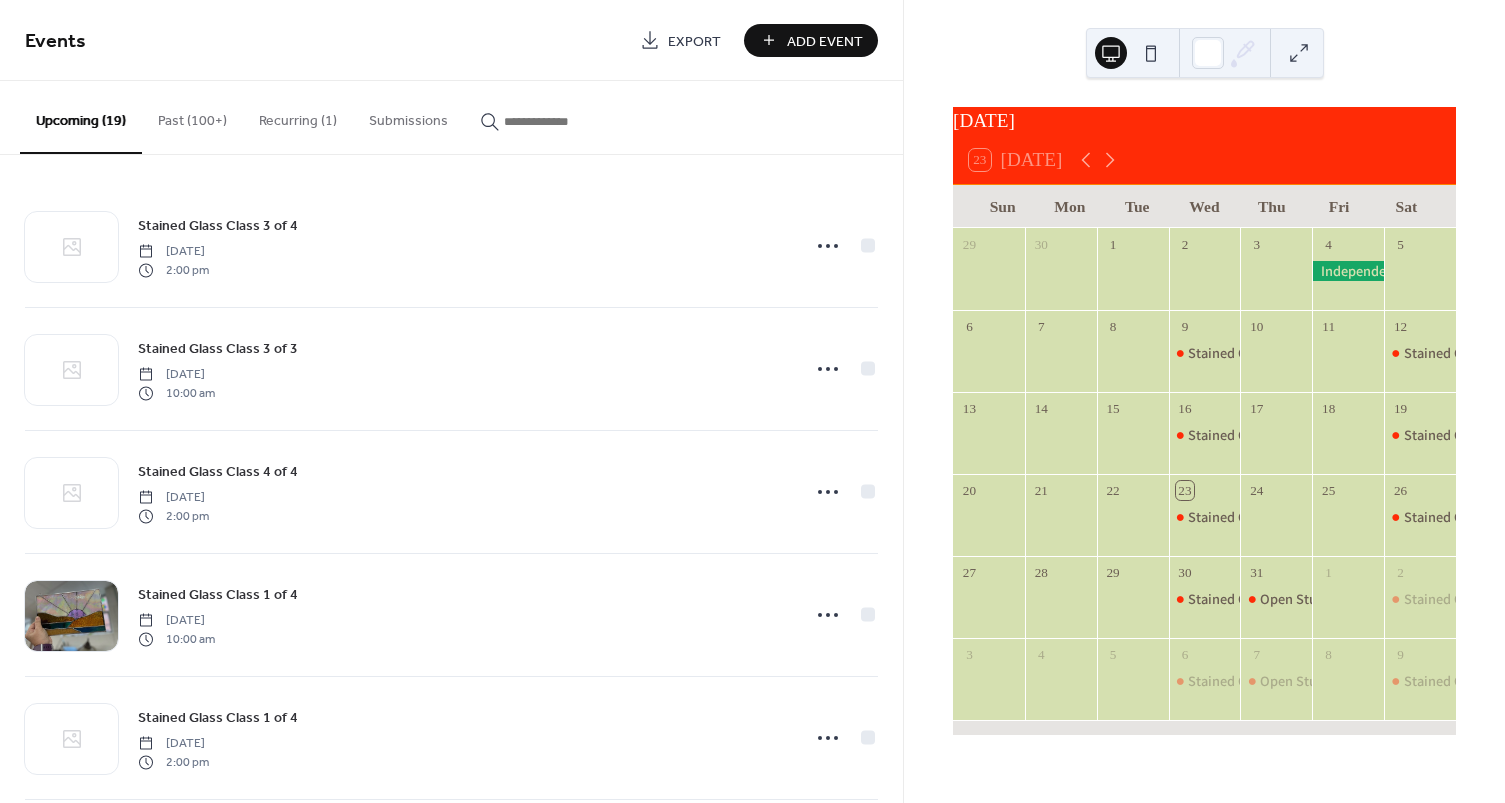 drag, startPoint x: 1212, startPoint y: 311, endPoint x: 1251, endPoint y: 167, distance: 149.1878 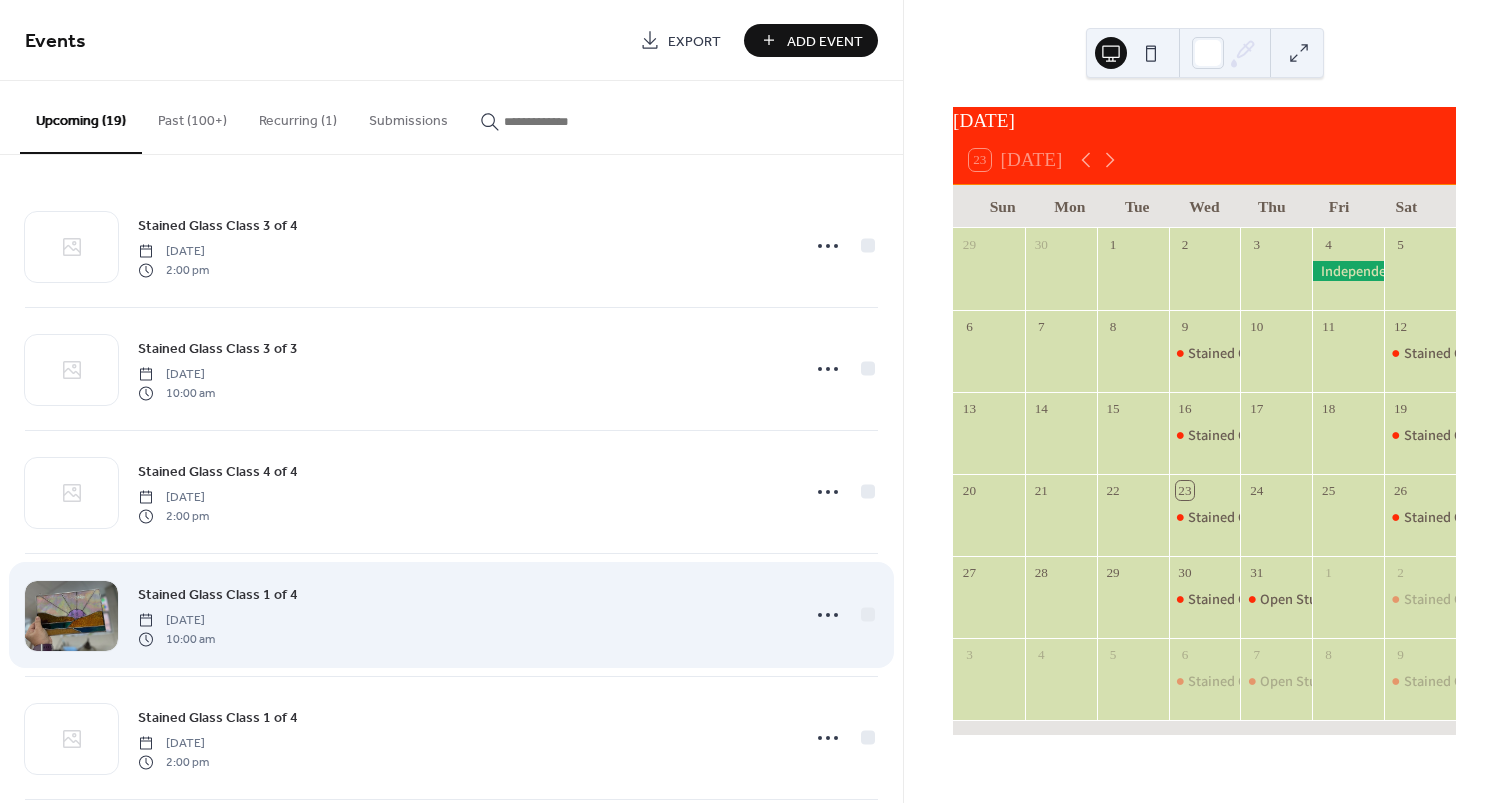 click on "Stained Glass Class 1 of 4 Saturday, August 2, 2025 10:00 am" at bounding box center (463, 615) 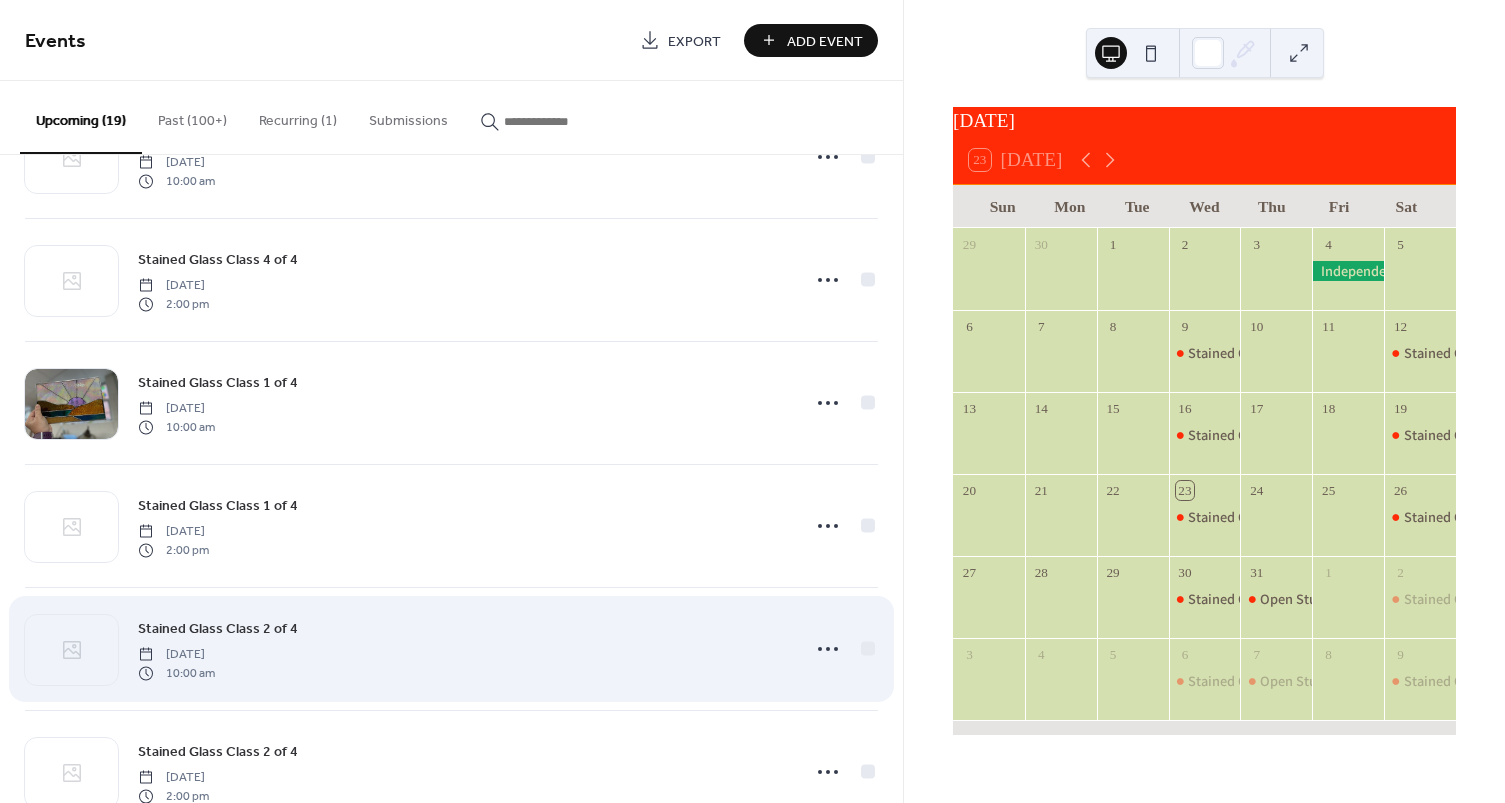 scroll, scrollTop: 400, scrollLeft: 0, axis: vertical 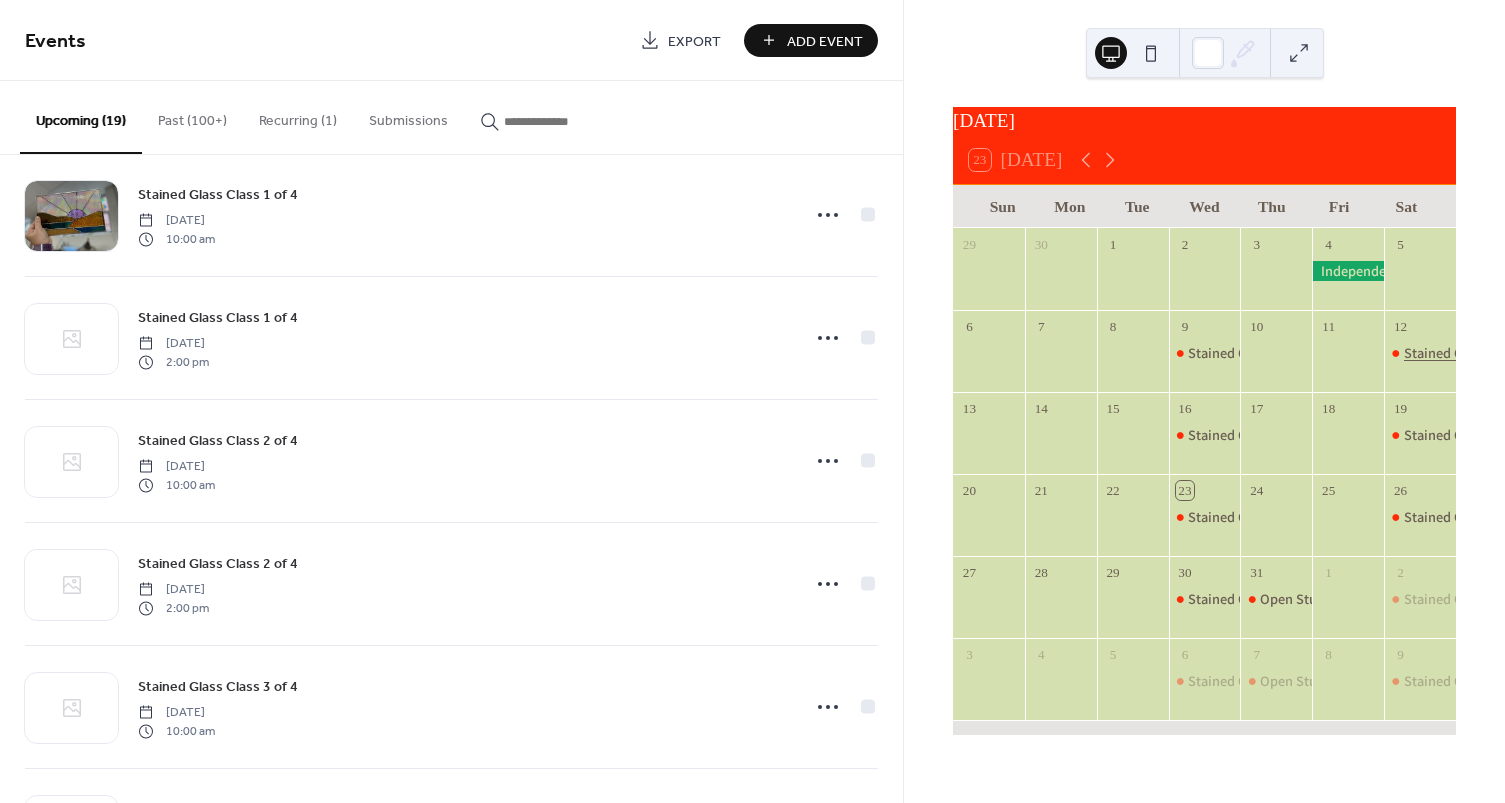 click on "Stained Glass Class 1 of 3" at bounding box center (1479, 353) 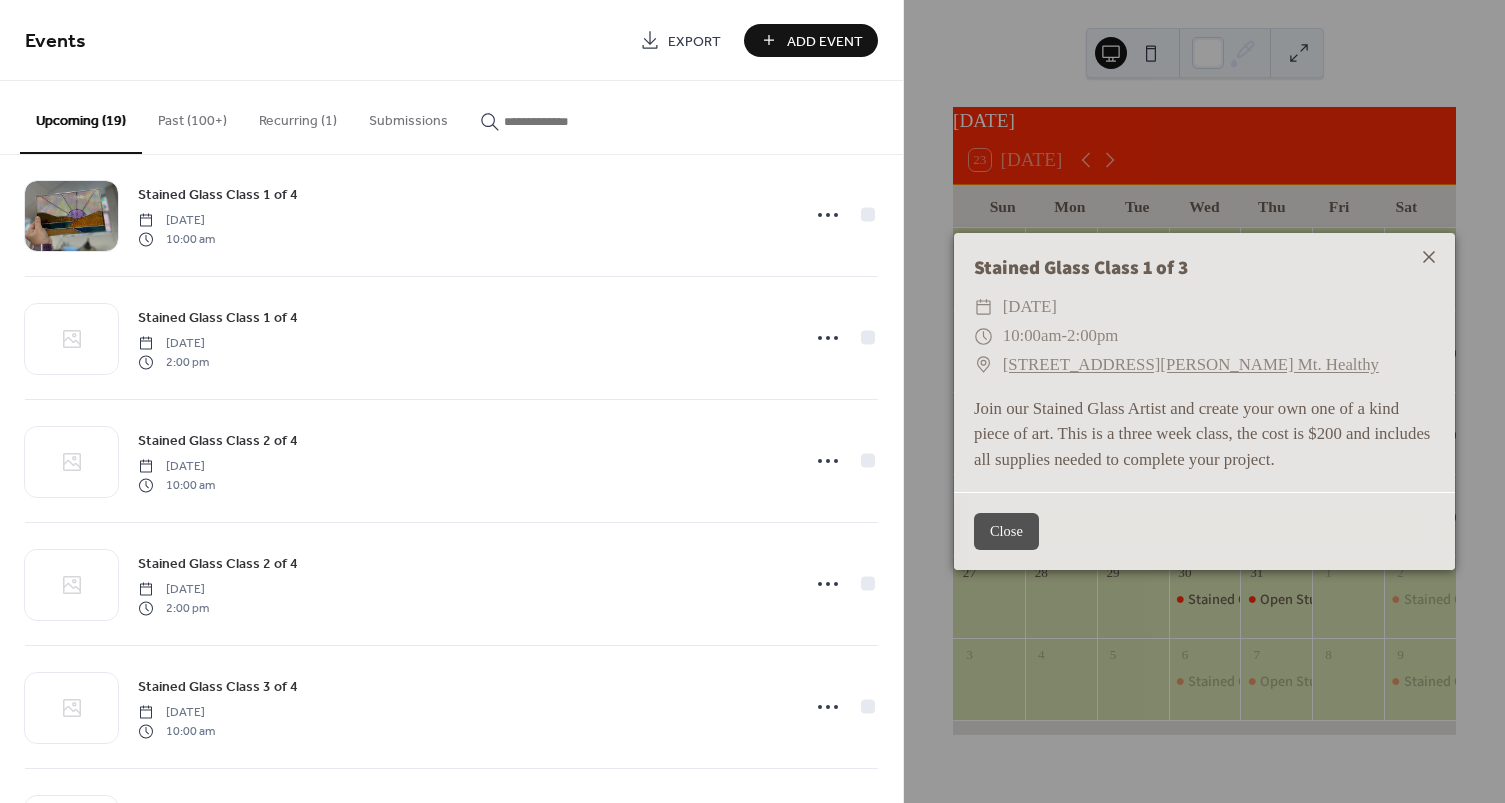 click 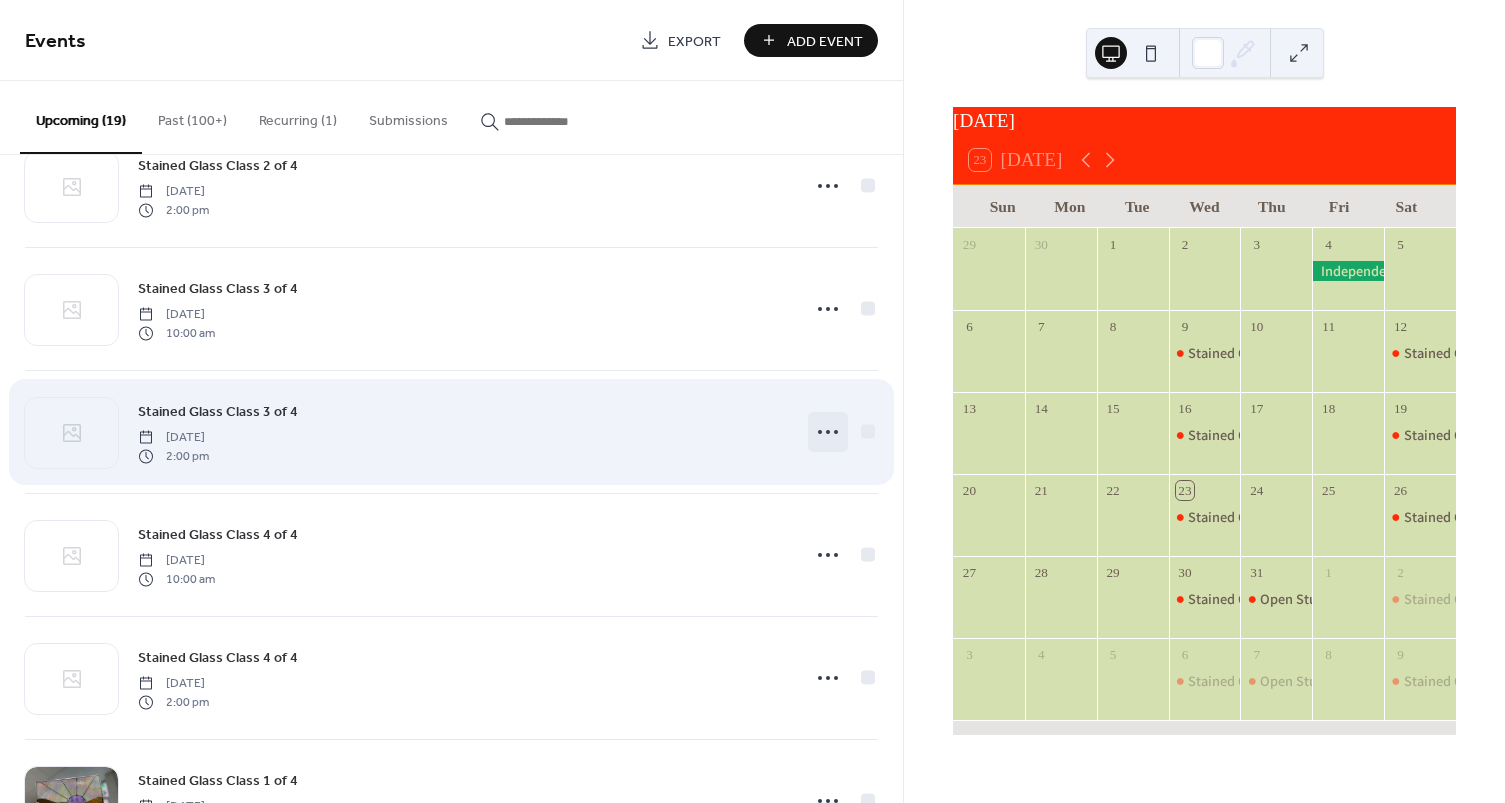 scroll, scrollTop: 900, scrollLeft: 0, axis: vertical 